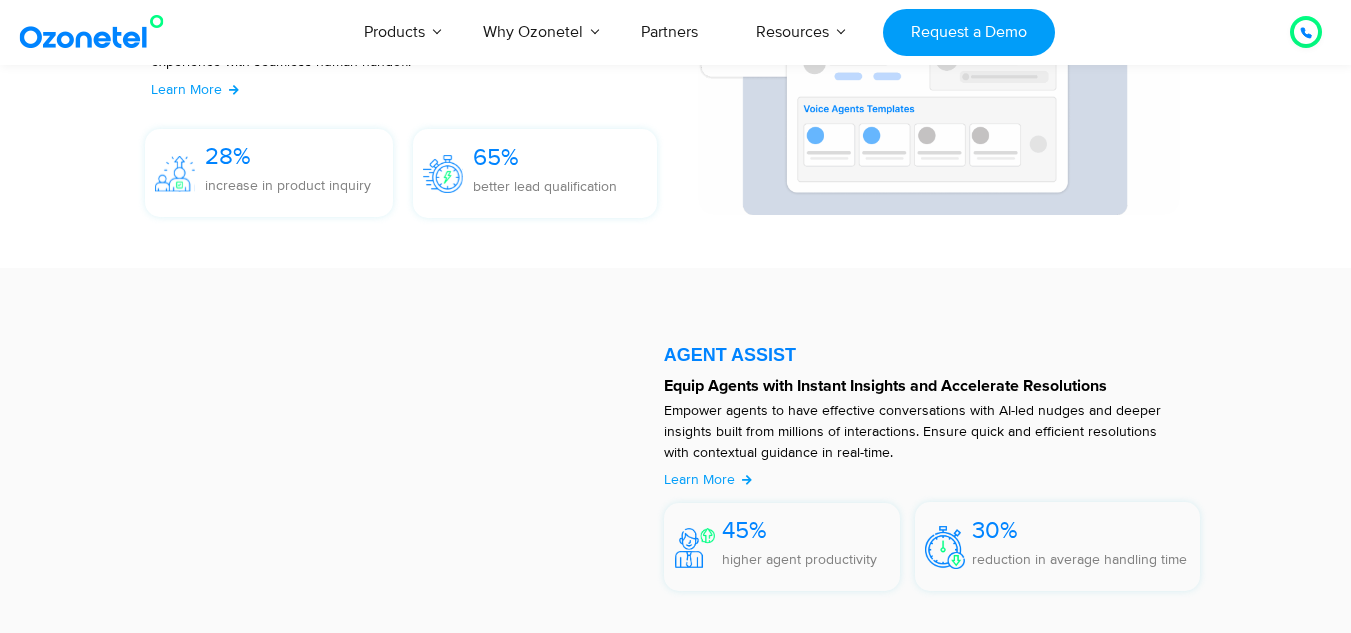 scroll, scrollTop: 0, scrollLeft: 0, axis: both 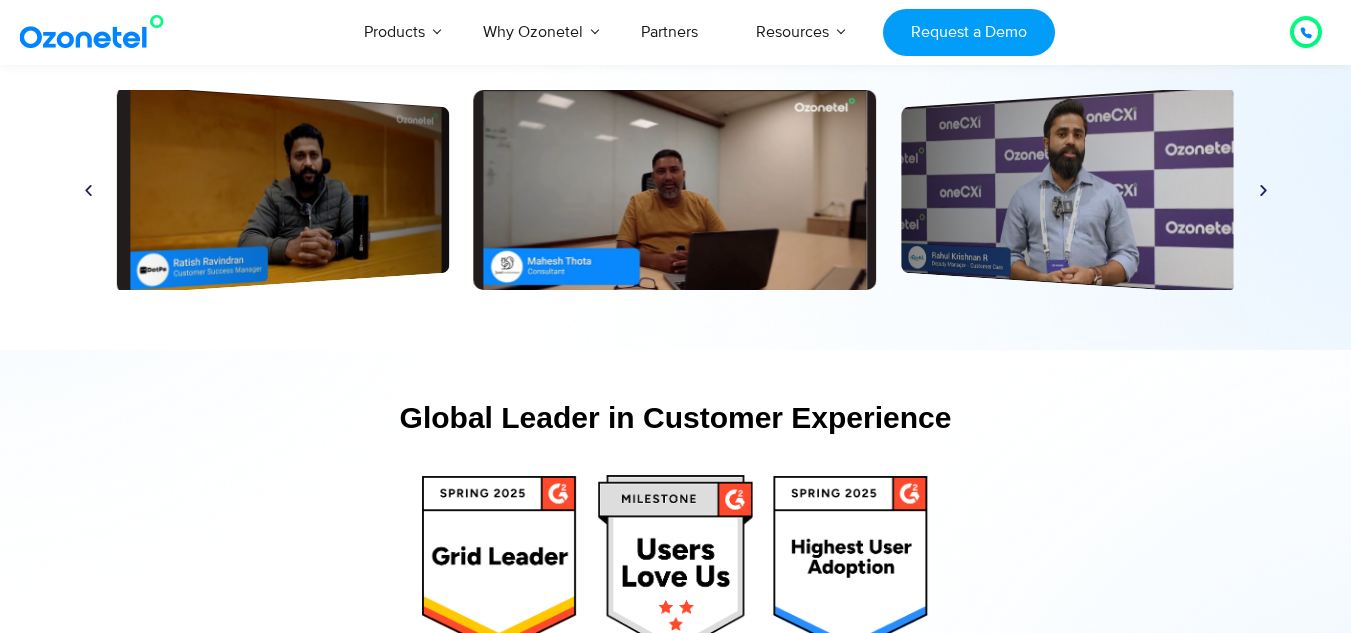click at bounding box center (1263, 190) 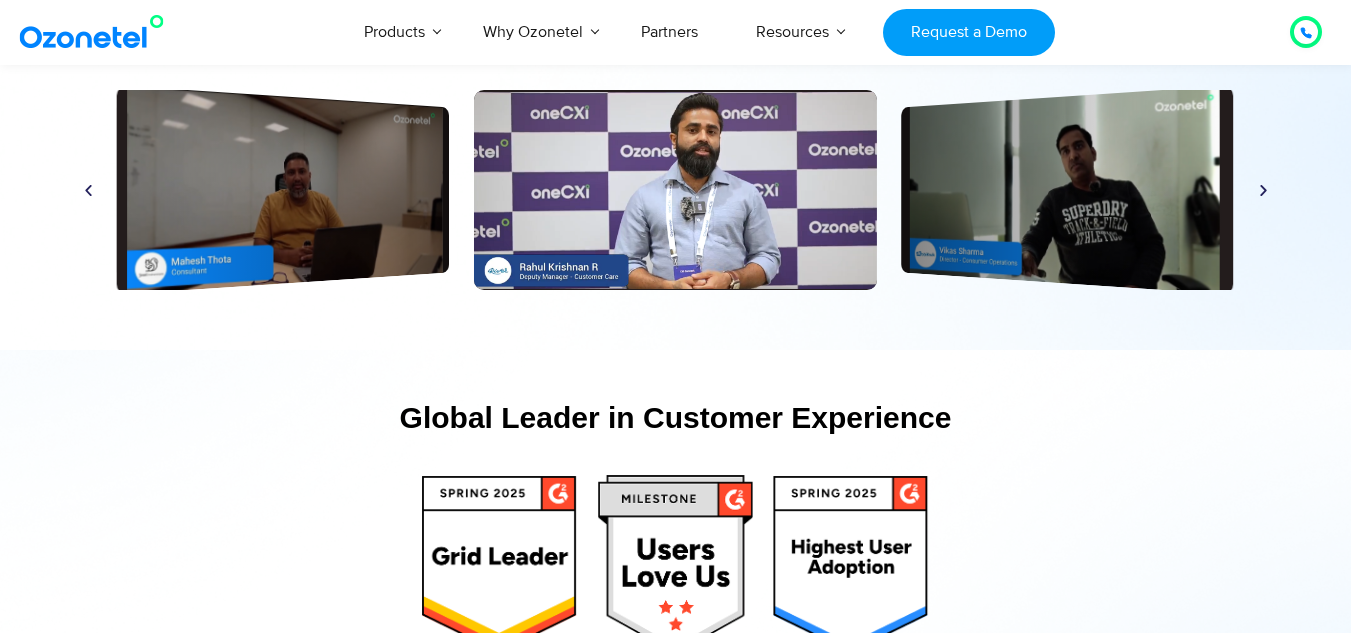 click at bounding box center (1263, 190) 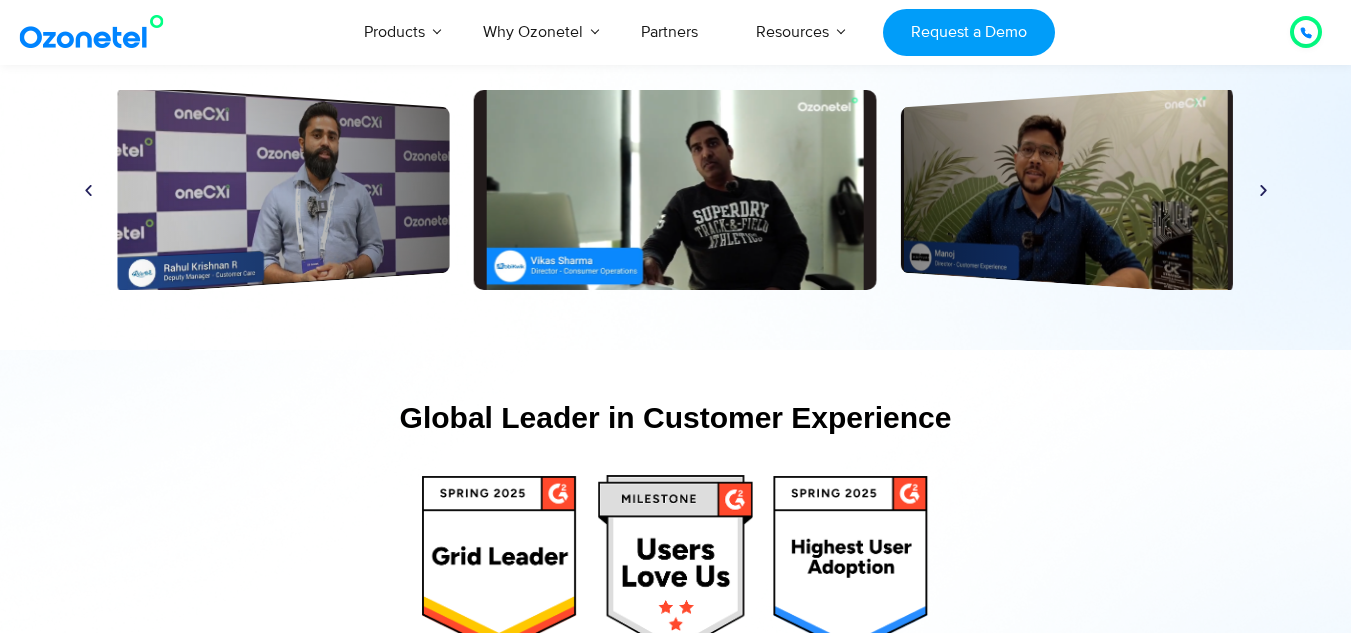 click at bounding box center (1263, 190) 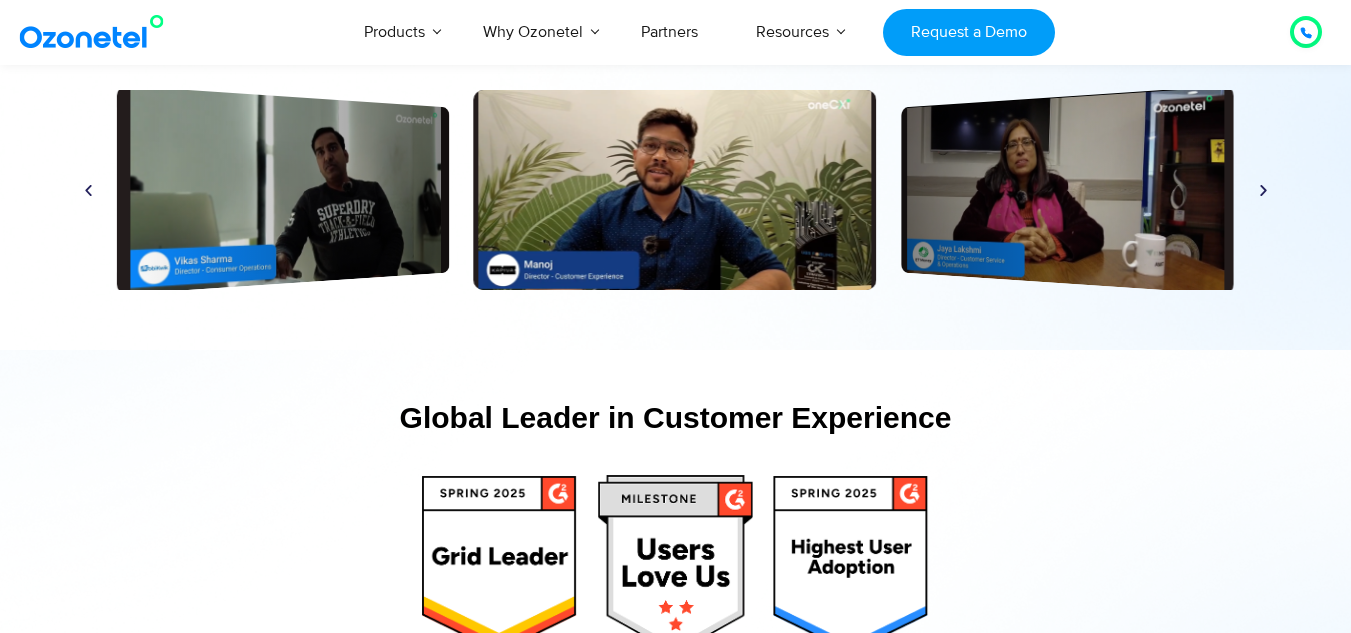 click at bounding box center [1263, 190] 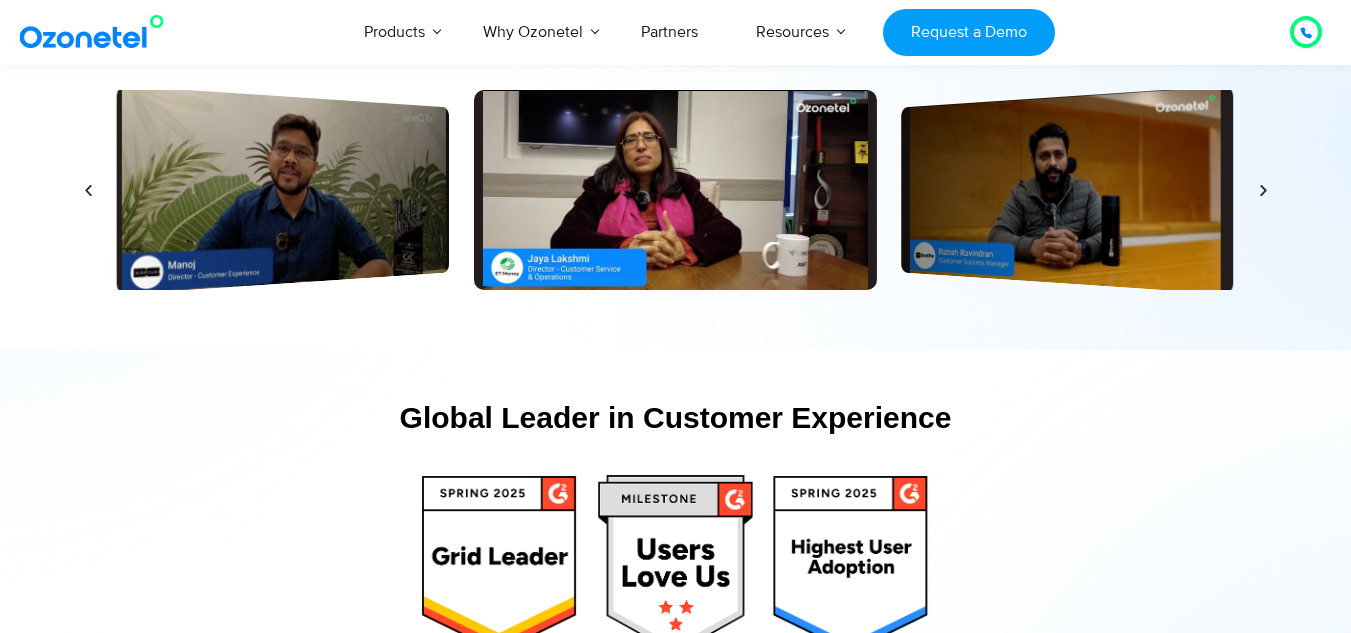 click at bounding box center [1263, 190] 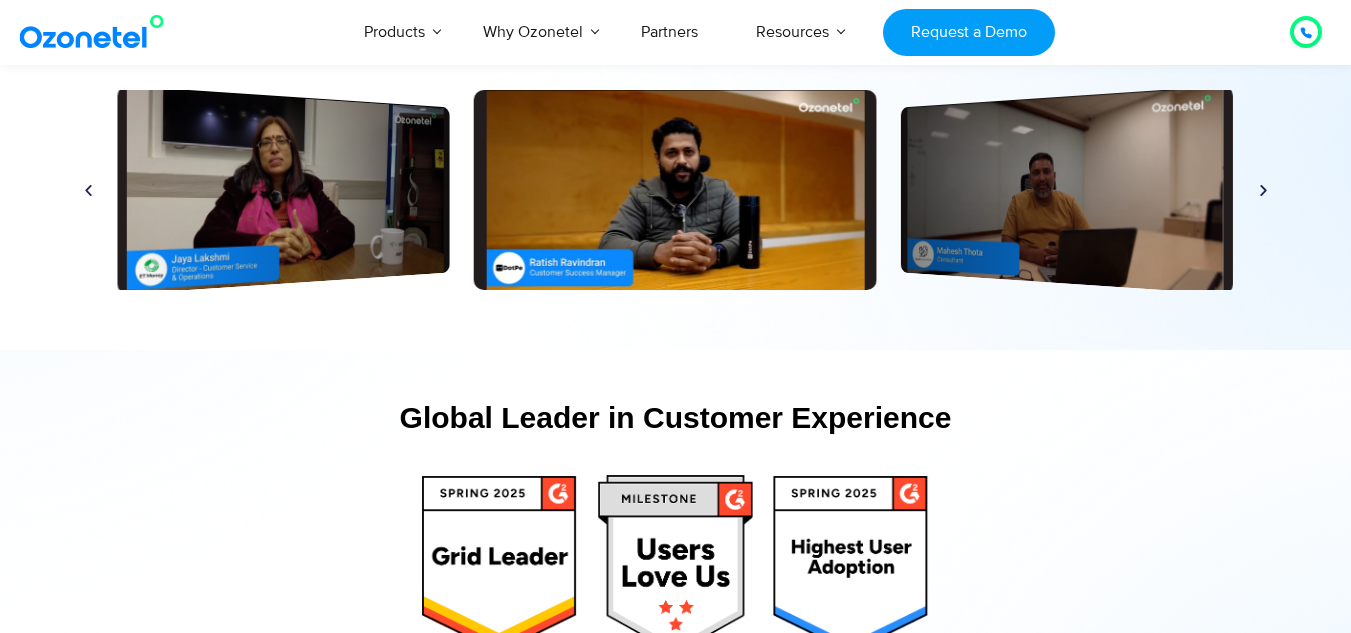 click at bounding box center (1263, 190) 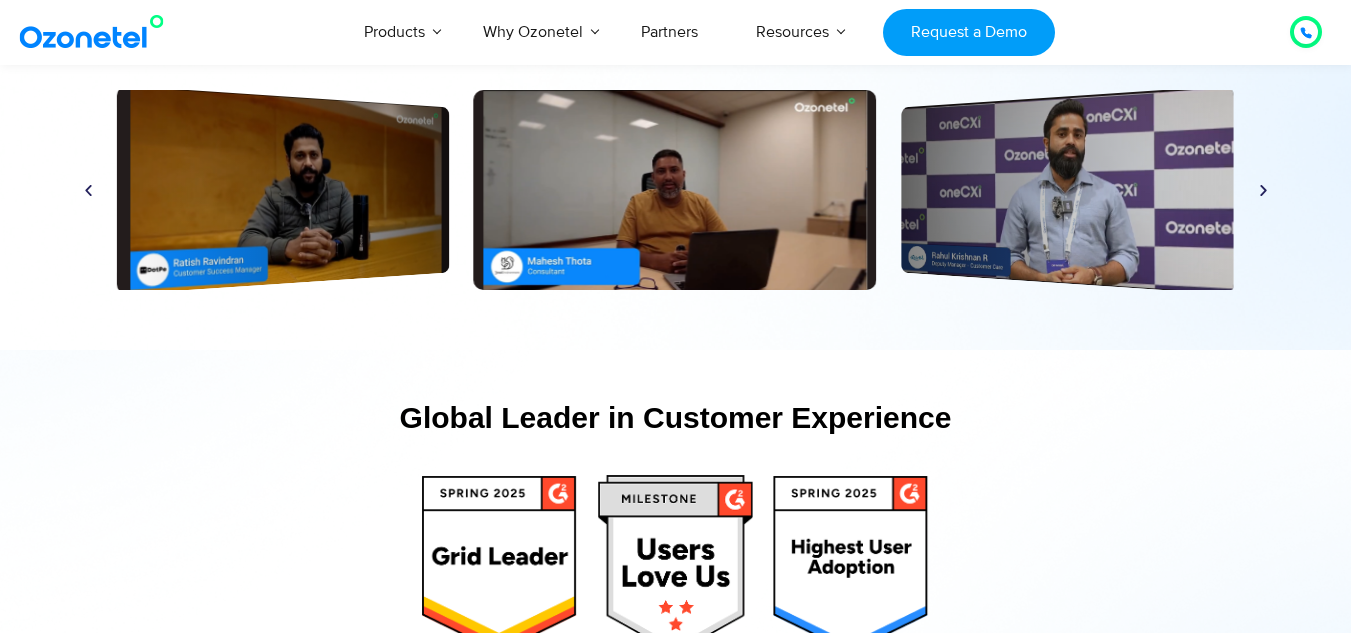 click at bounding box center (1263, 190) 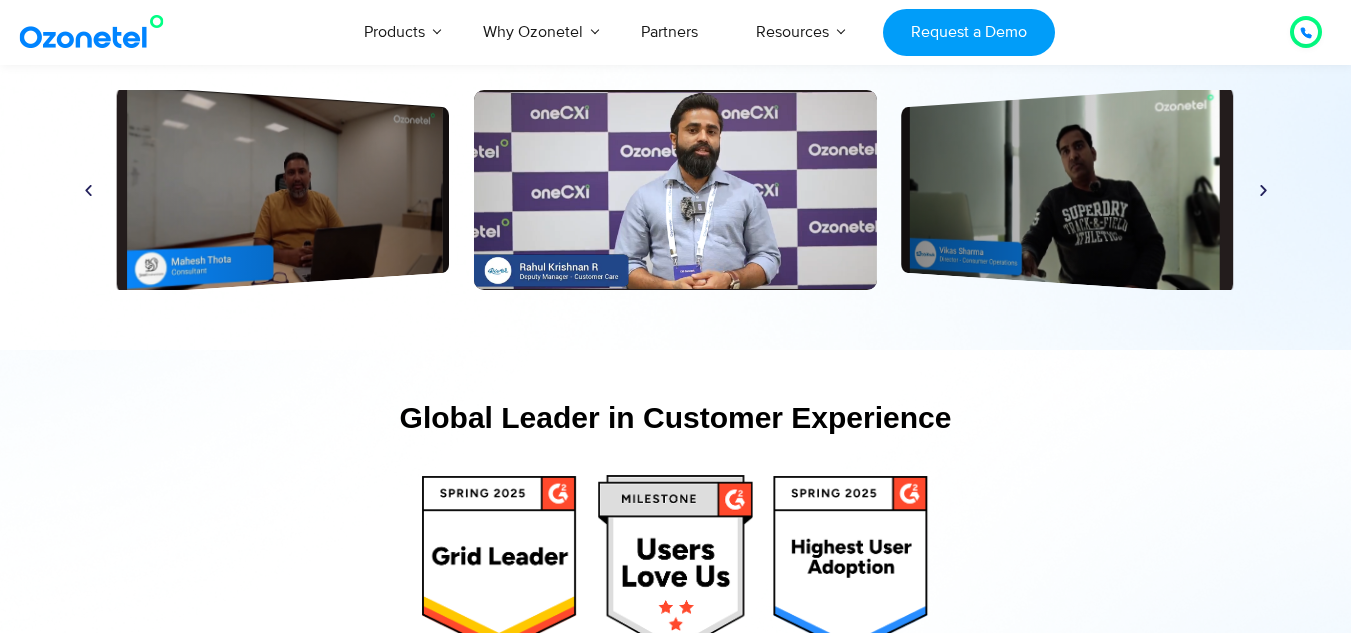 click at bounding box center (1263, 190) 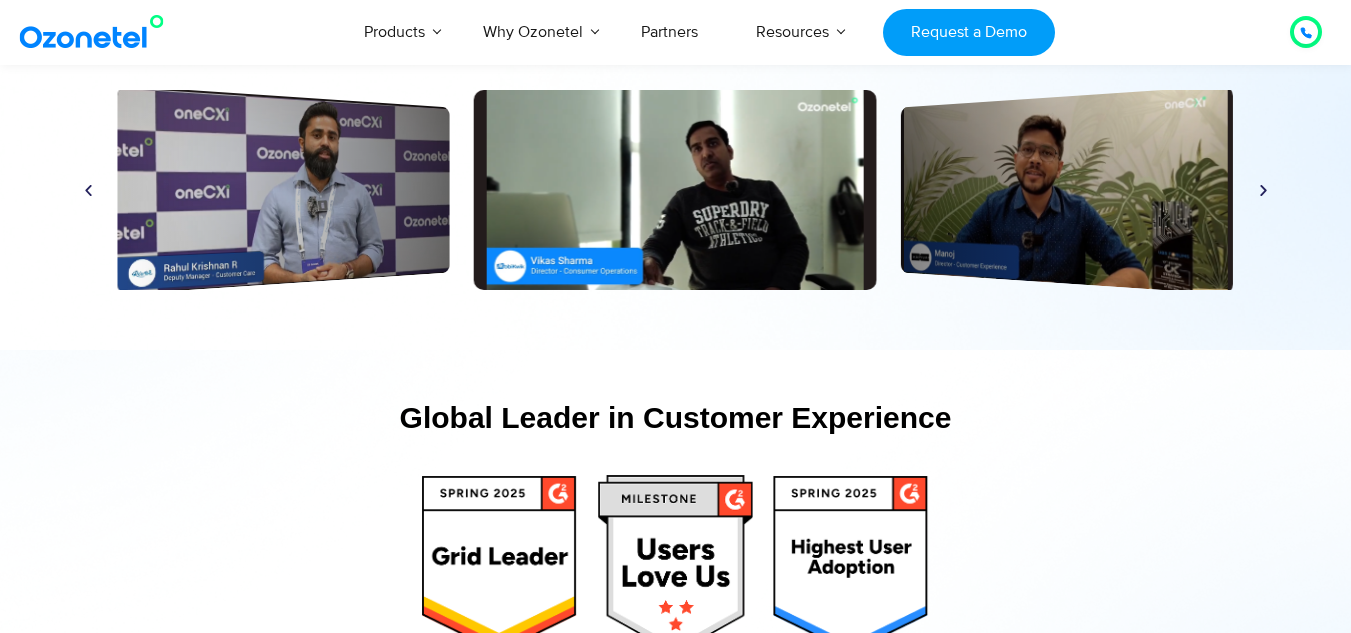 click at bounding box center (1263, 190) 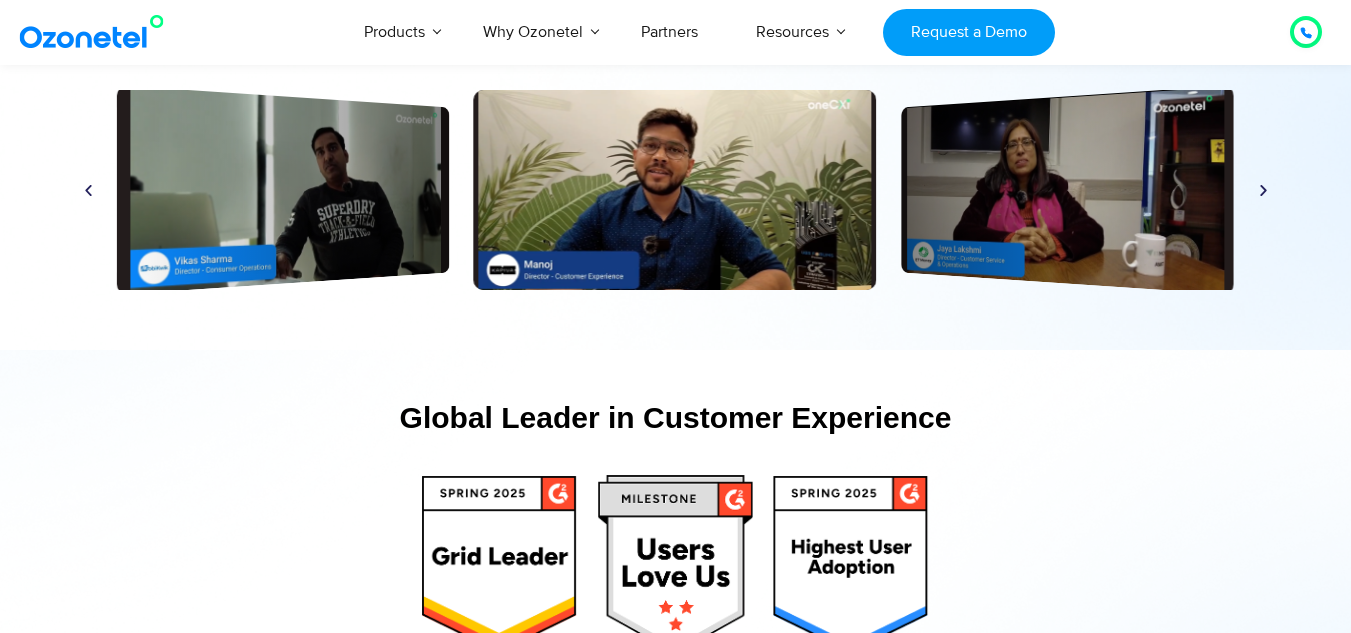 click at bounding box center [1263, 190] 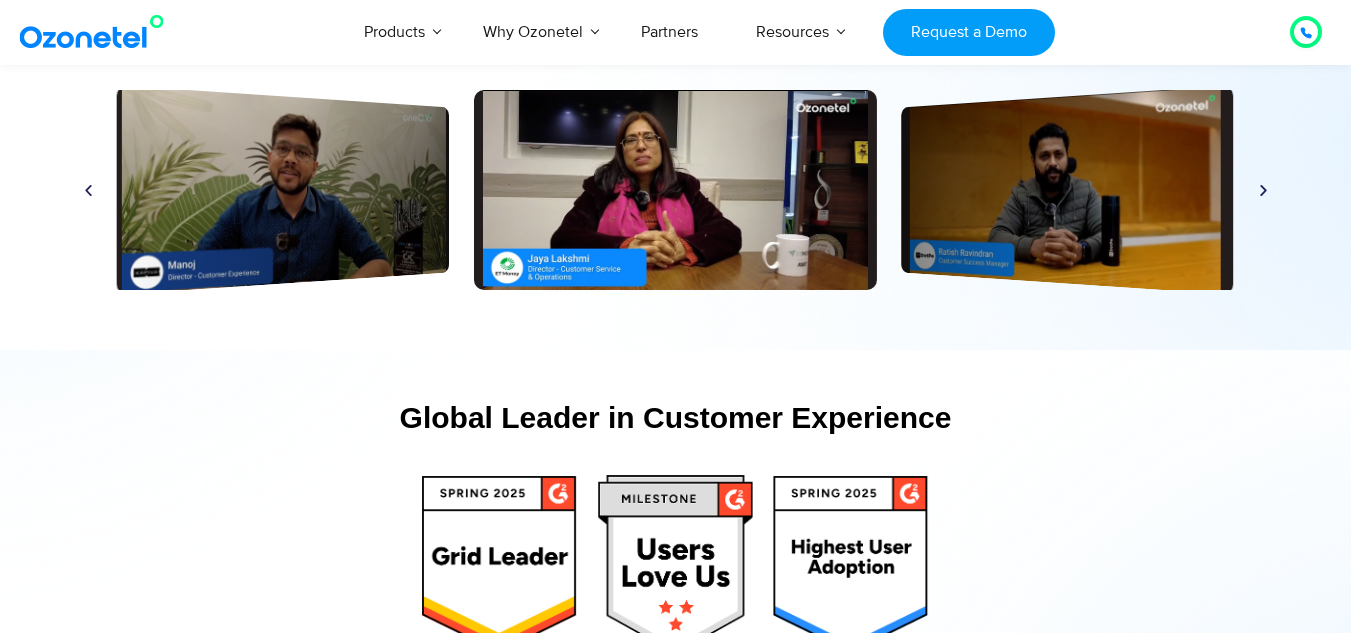 click at bounding box center [1263, 190] 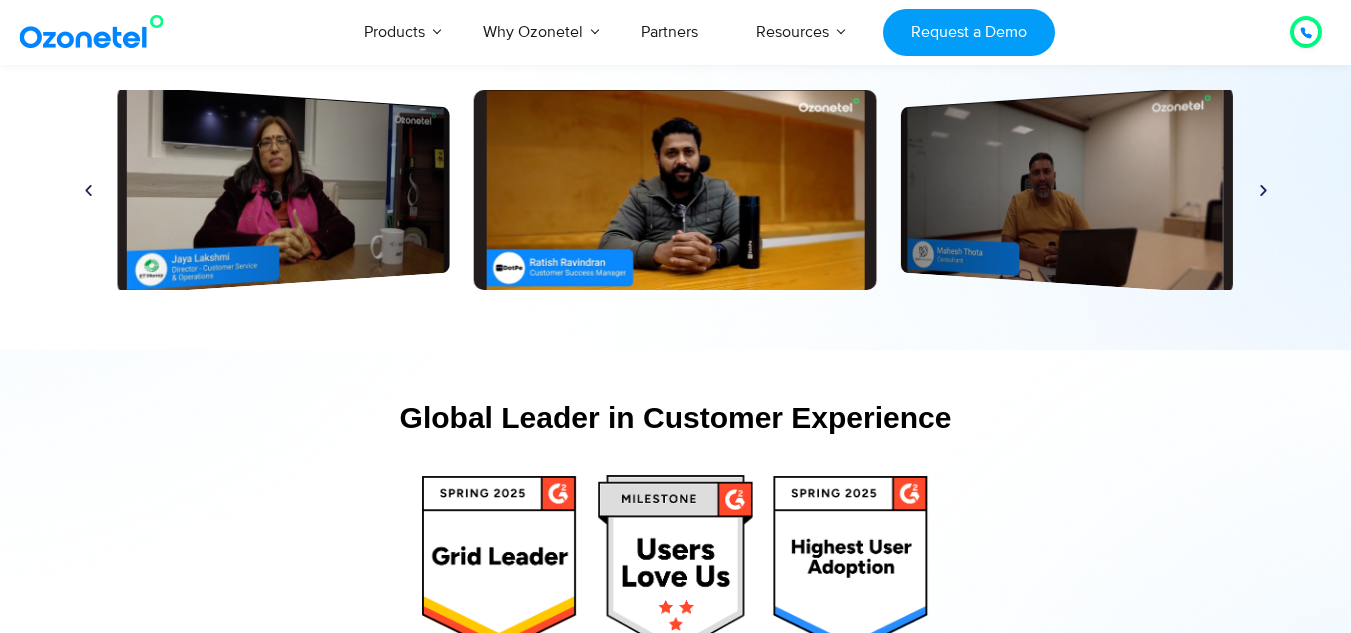 click at bounding box center [1263, 190] 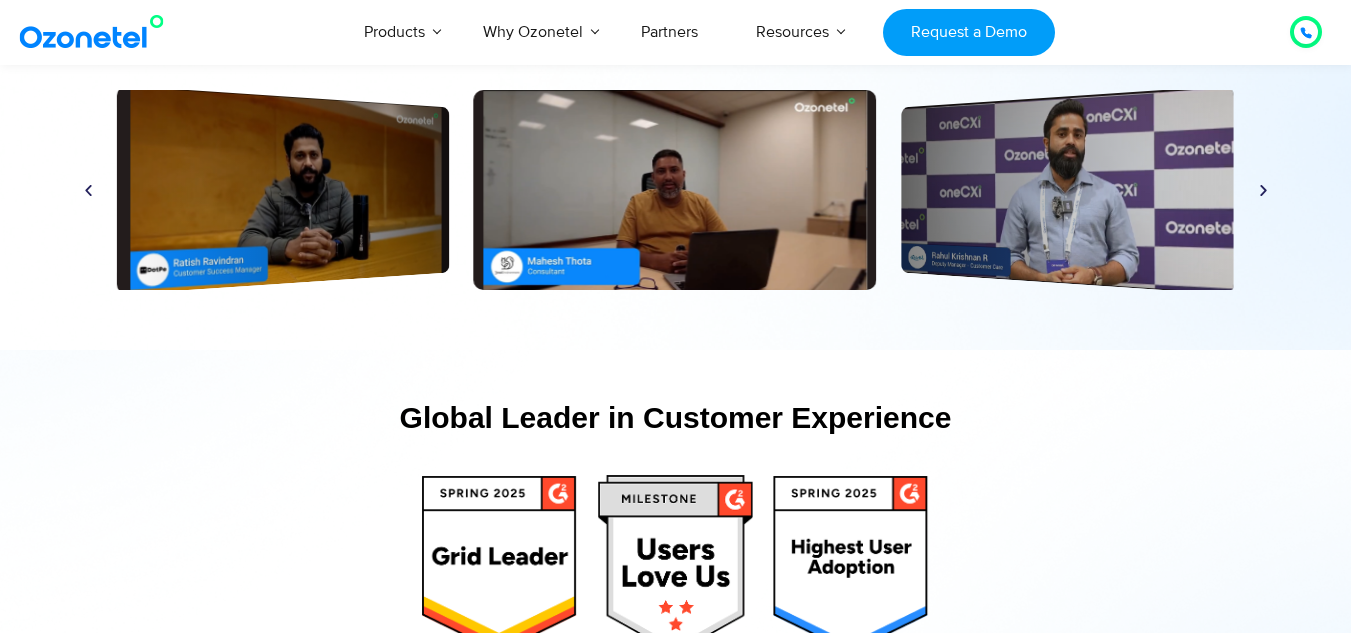 click at bounding box center (1263, 190) 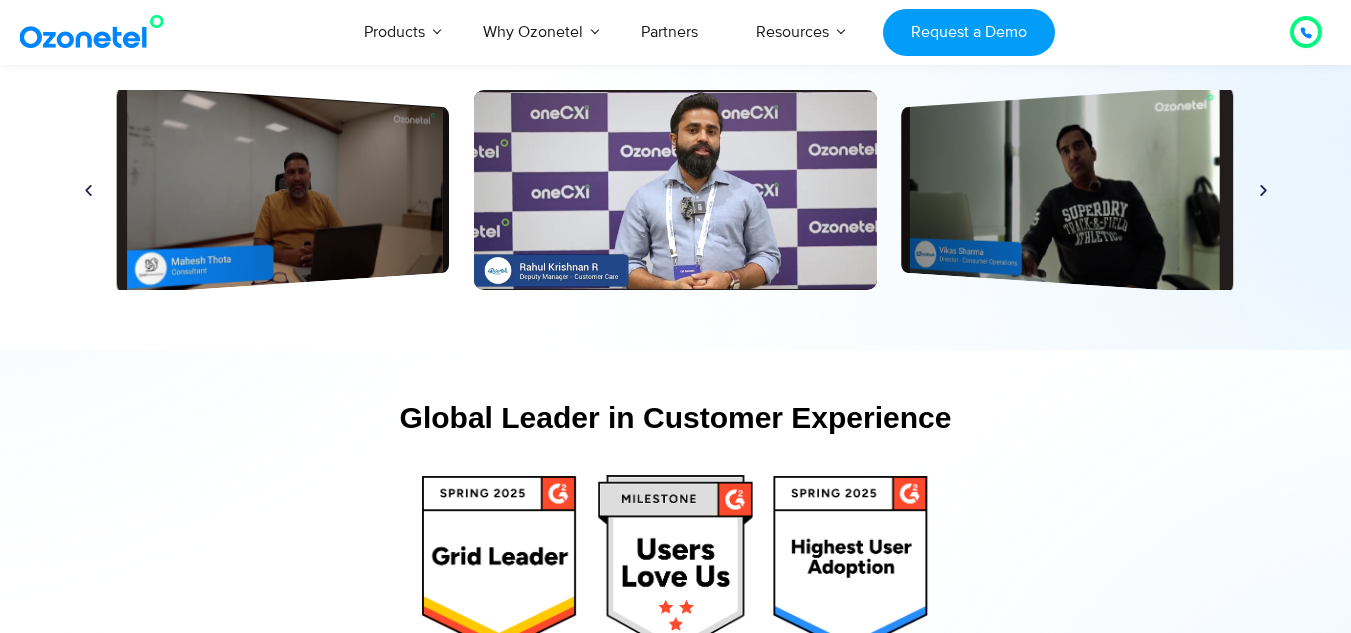 click at bounding box center (1263, 190) 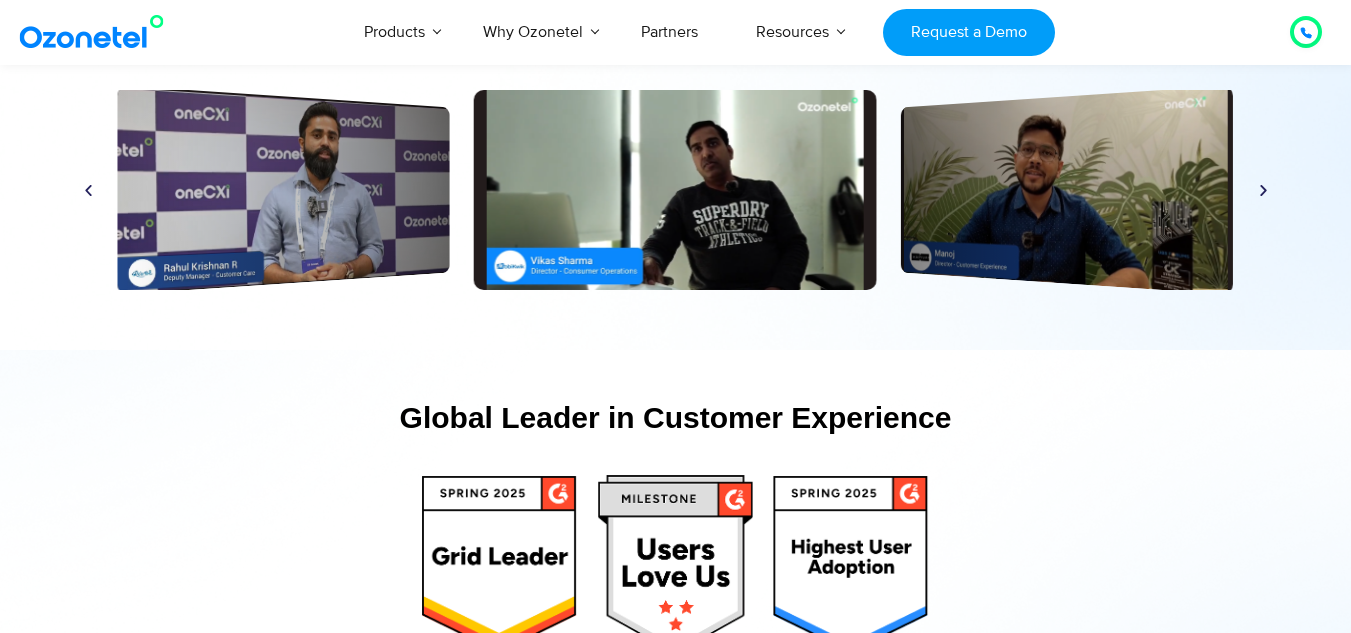 click at bounding box center [1263, 190] 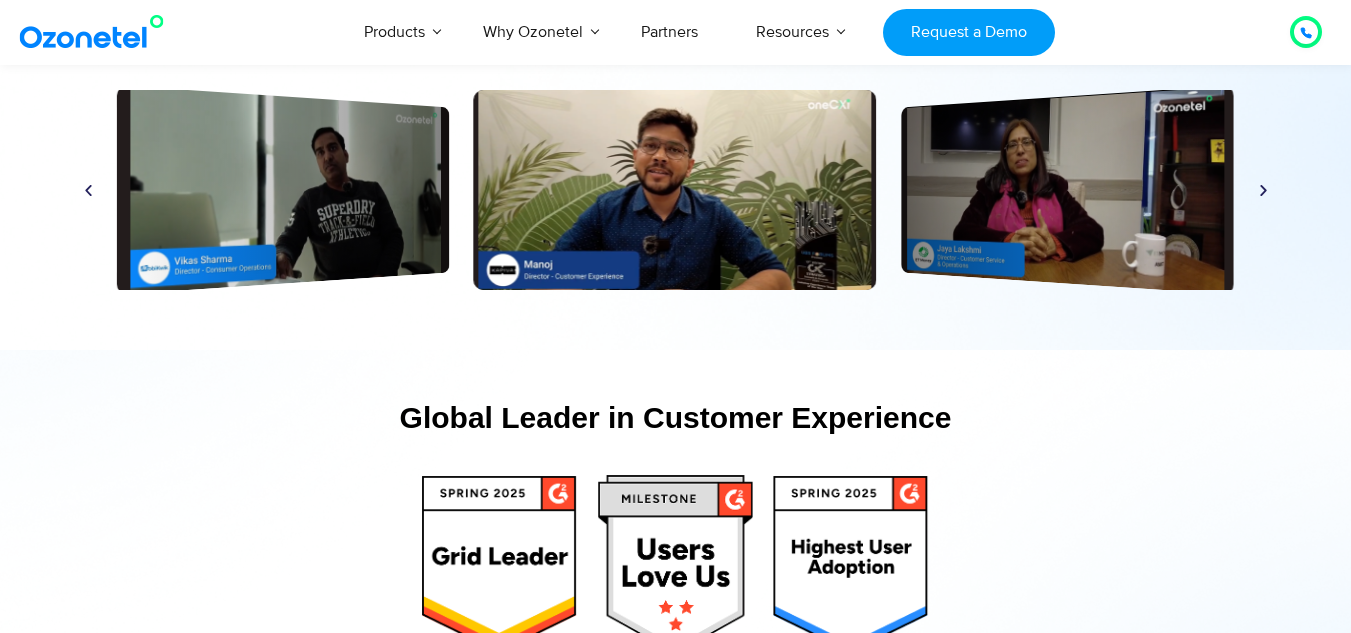 click at bounding box center (1263, 190) 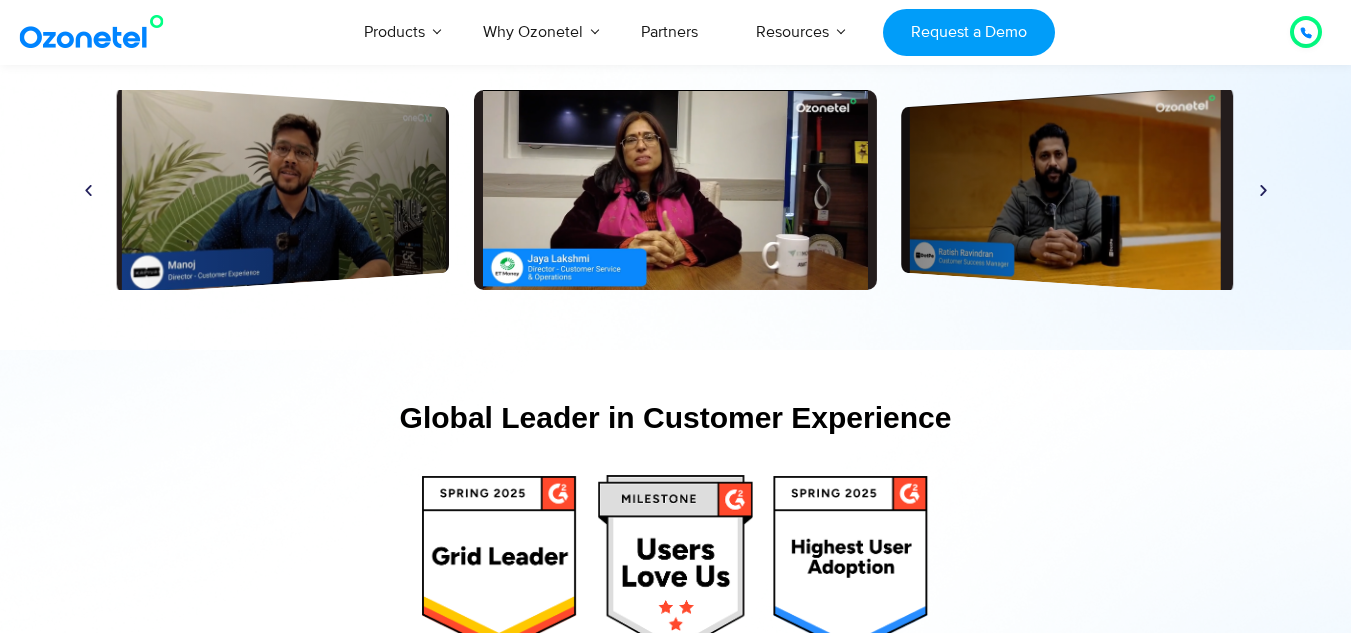 click at bounding box center [1263, 190] 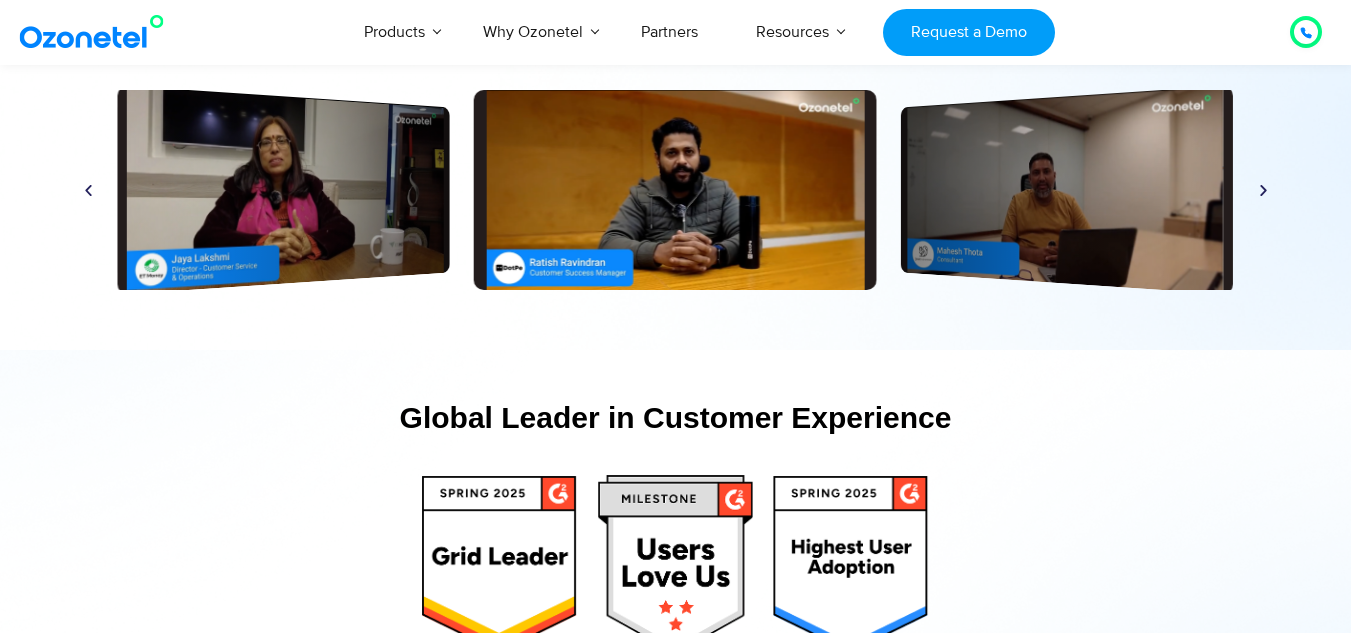 click at bounding box center [1263, 190] 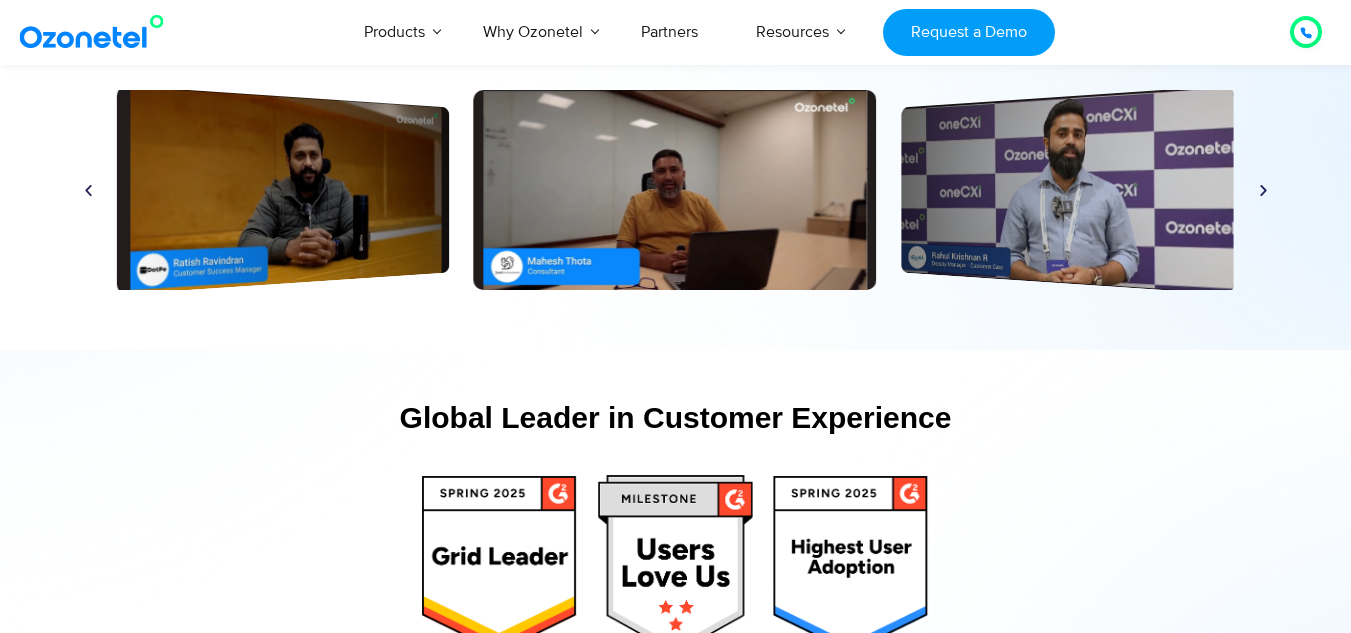 click at bounding box center [1263, 190] 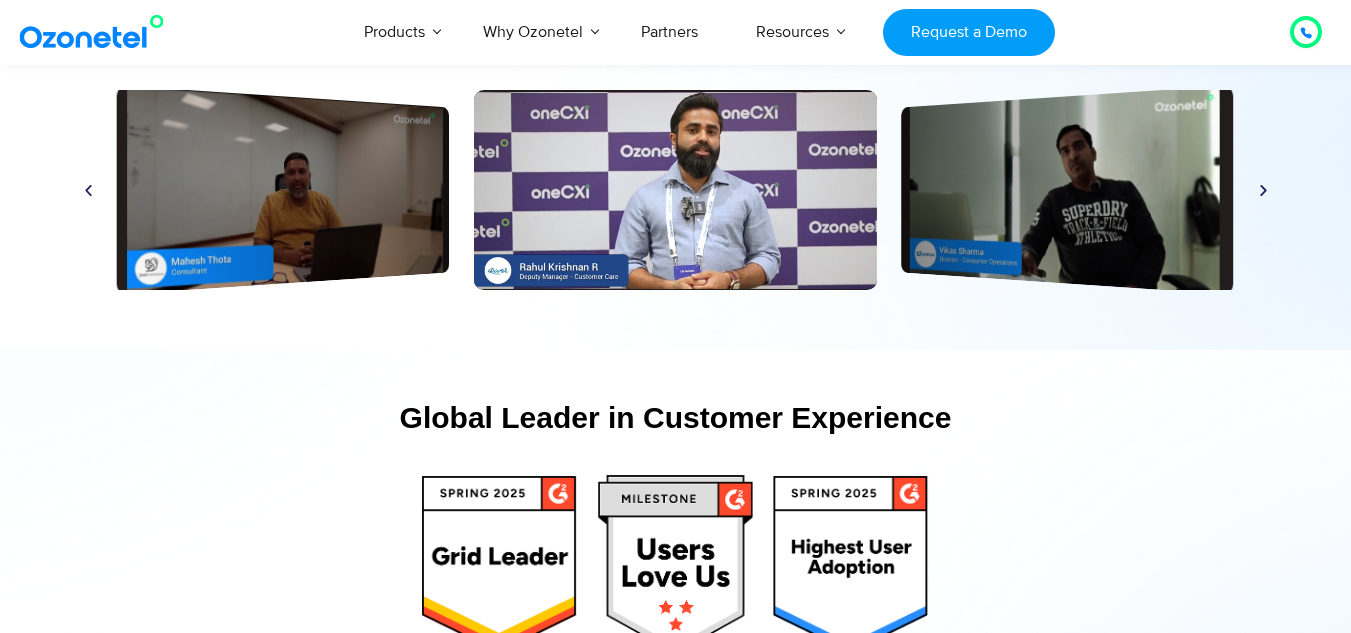 click at bounding box center [1263, 190] 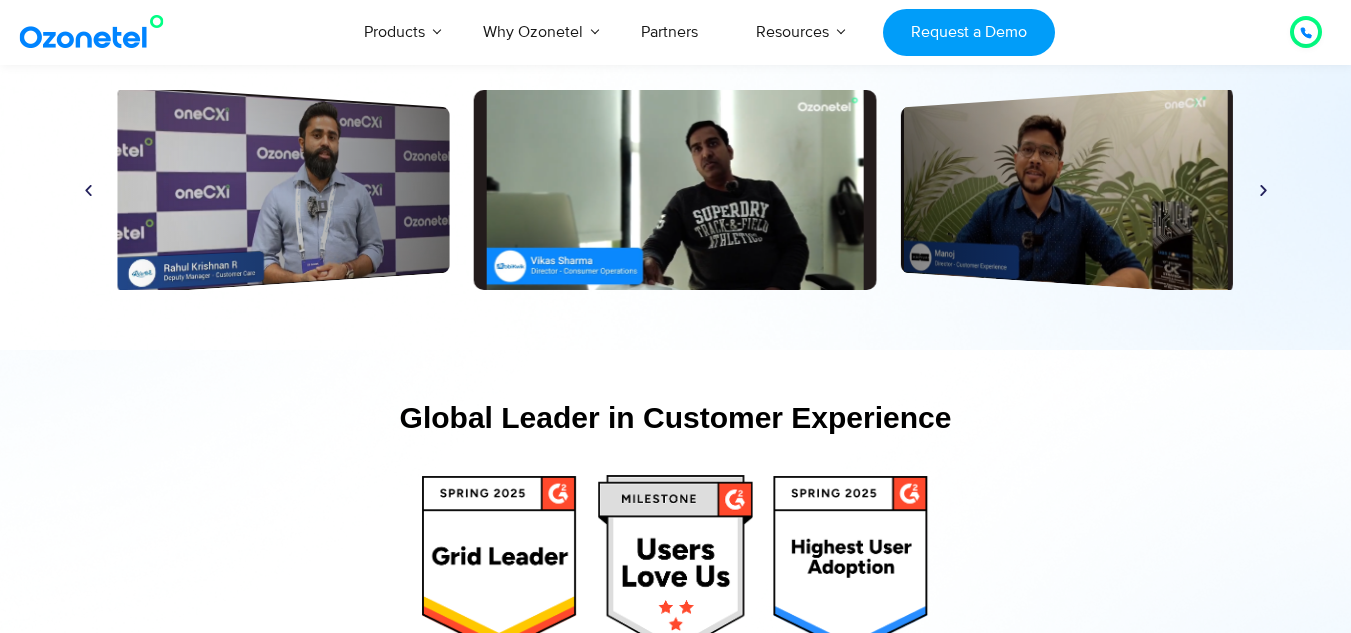 click at bounding box center (1263, 190) 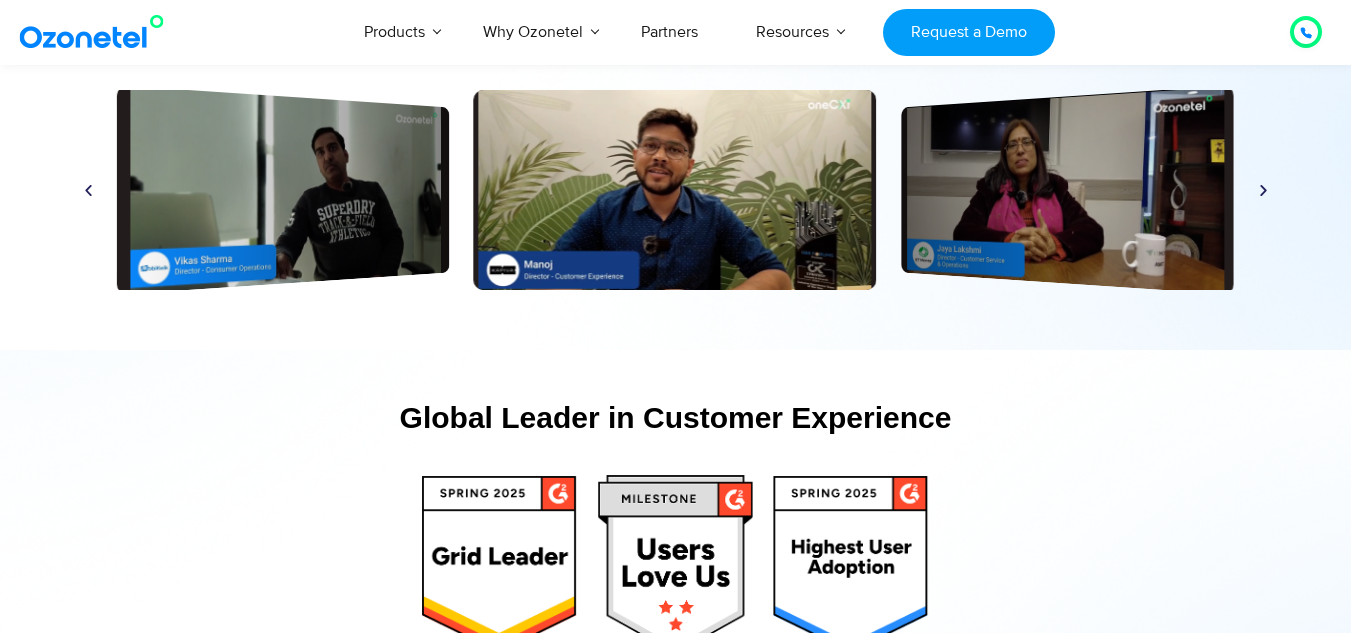 click at bounding box center [1263, 190] 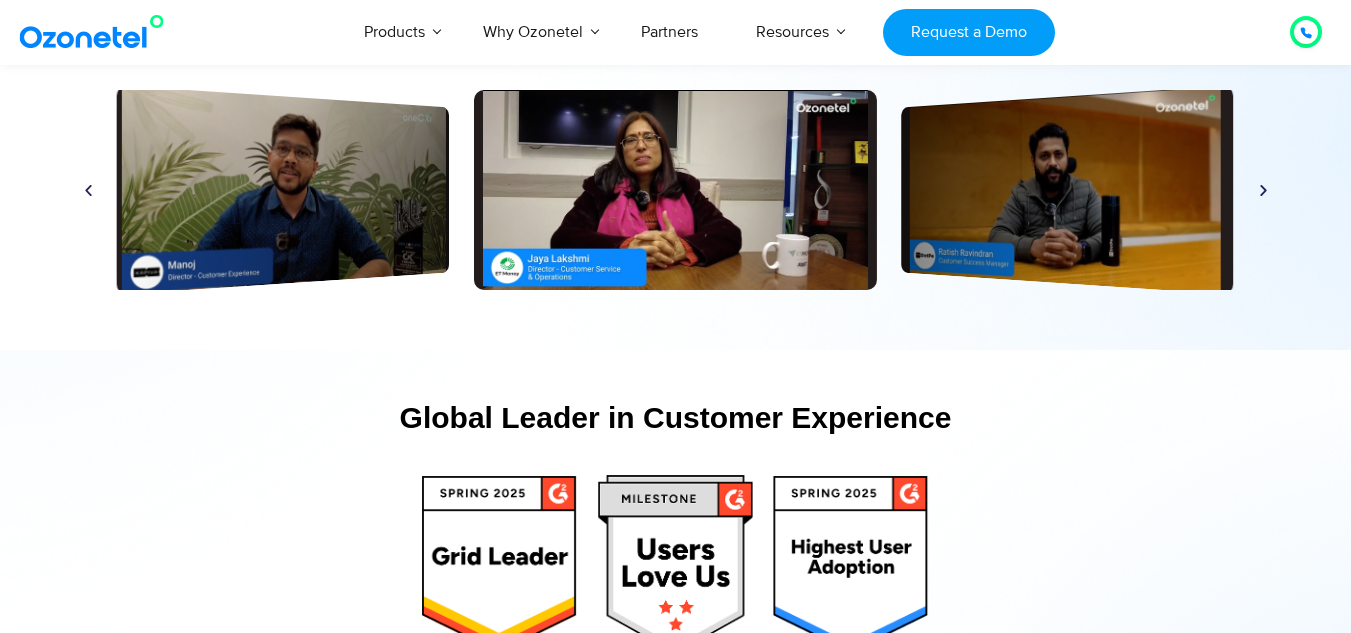click at bounding box center (1263, 190) 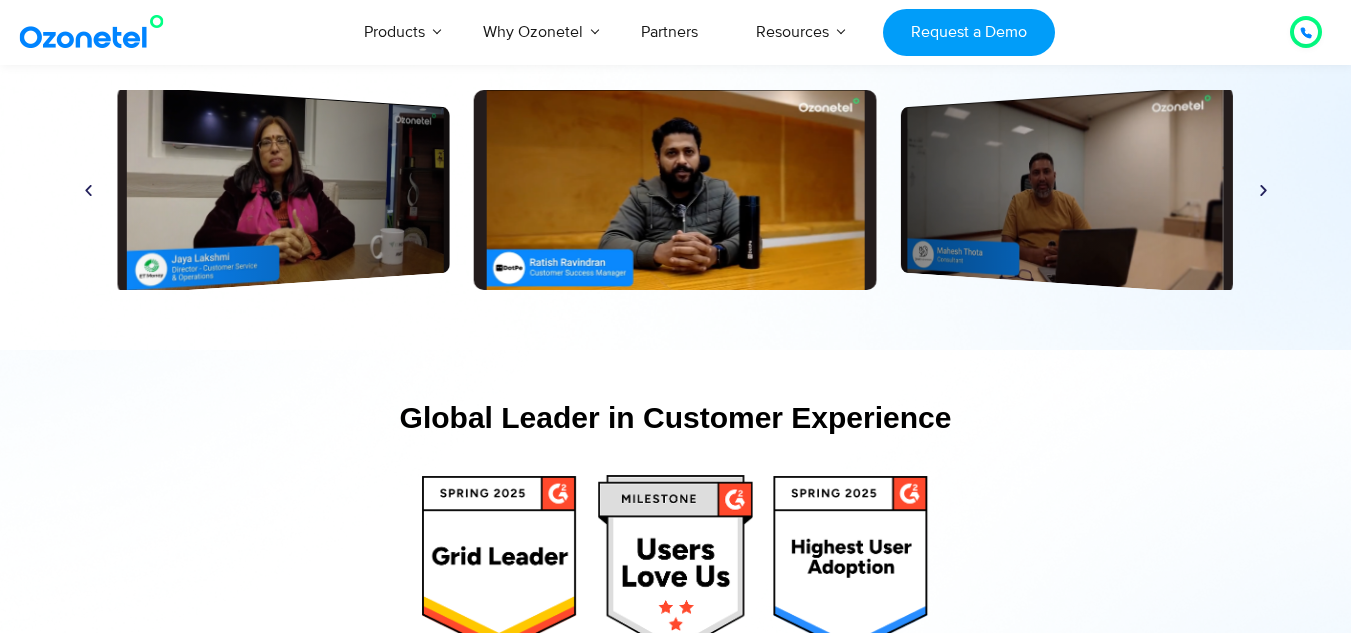 click at bounding box center (1263, 190) 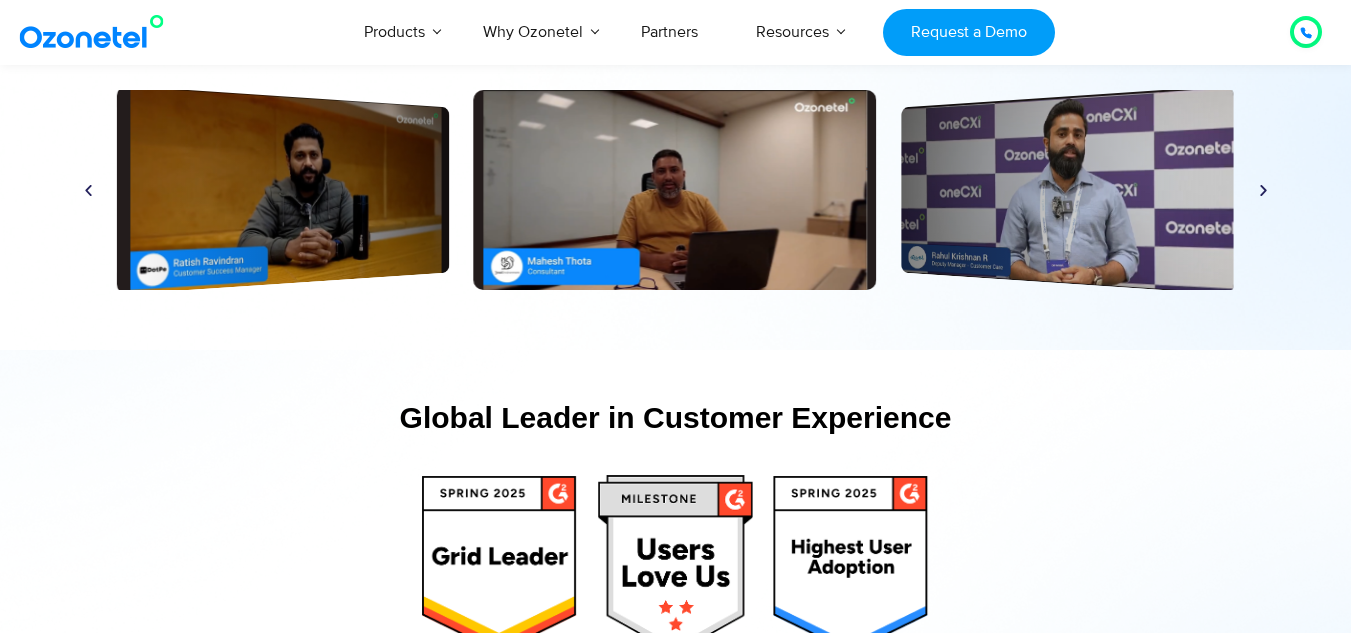 click at bounding box center (1263, 190) 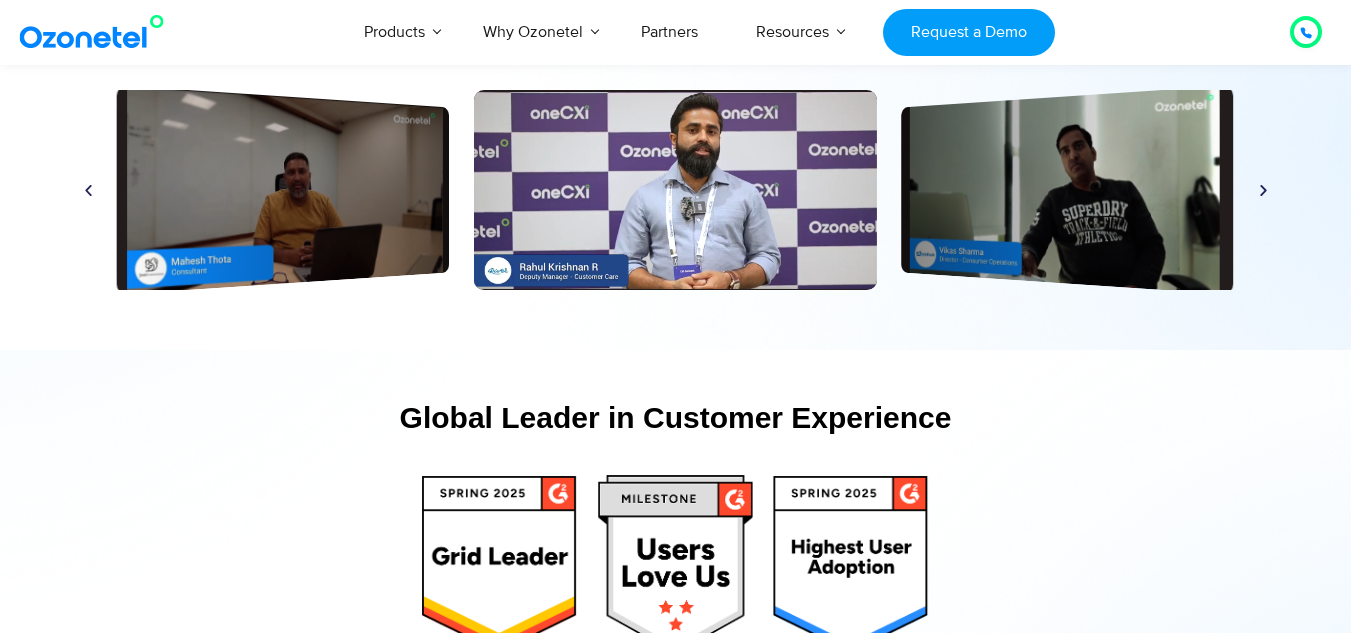 click at bounding box center [1263, 190] 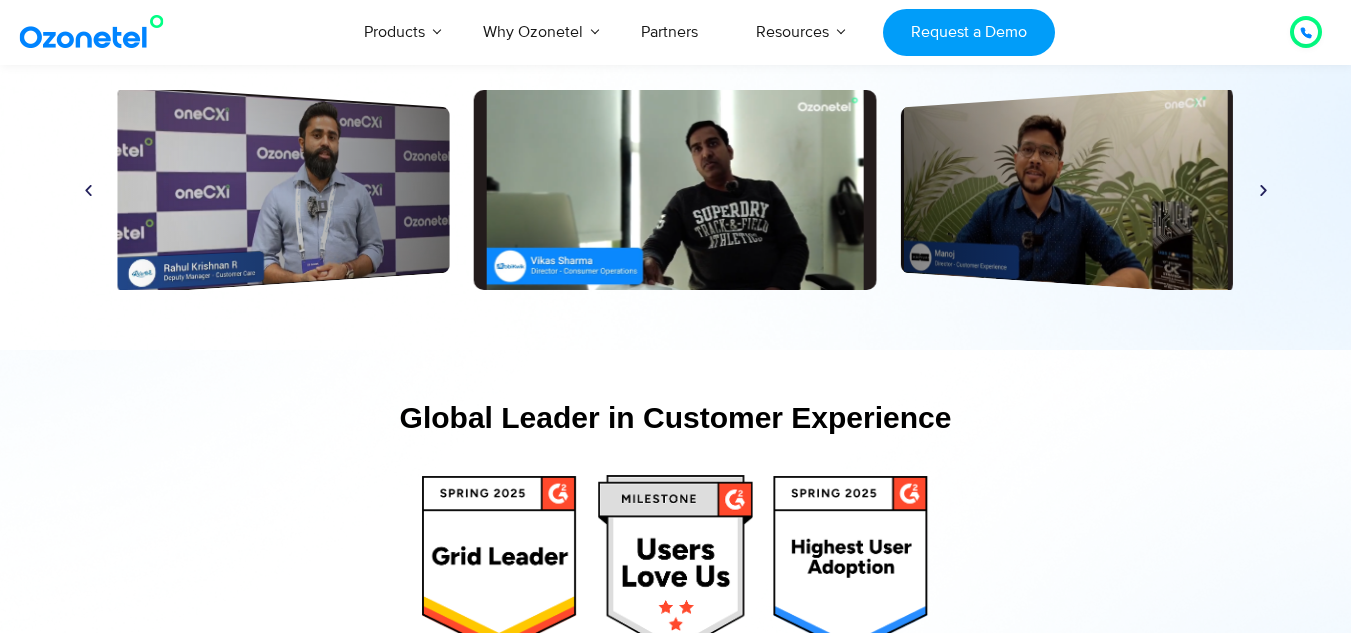 click at bounding box center (1263, 190) 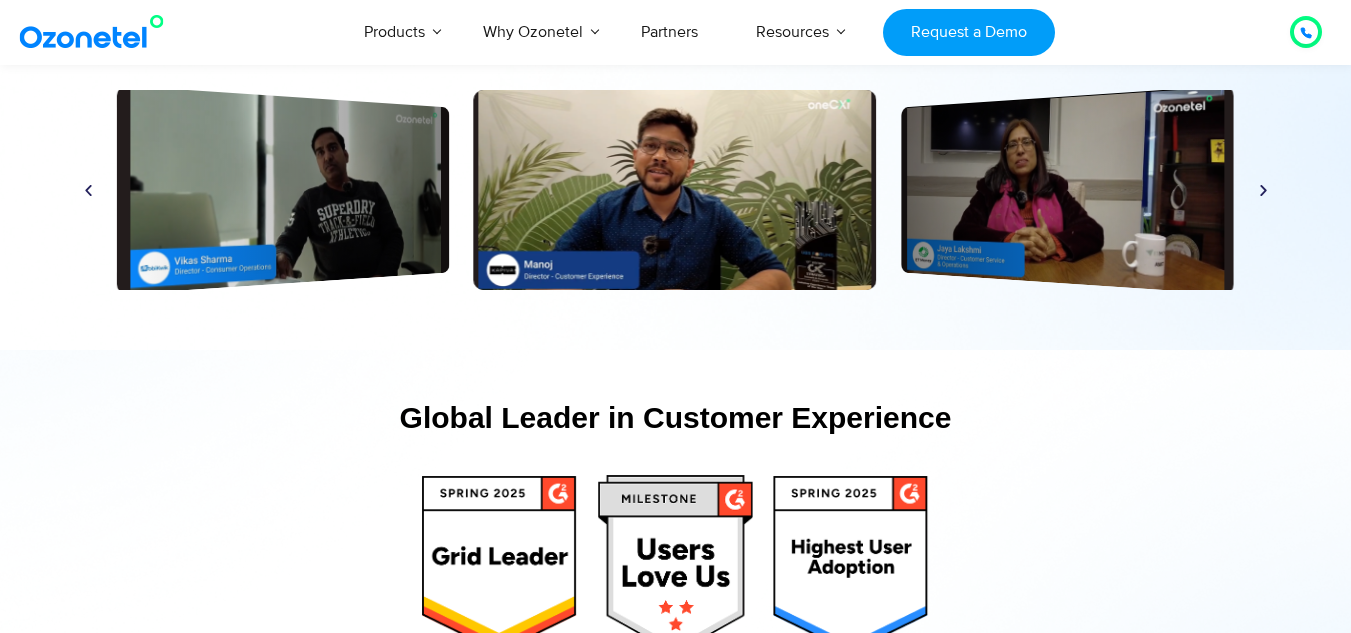 click at bounding box center [1263, 190] 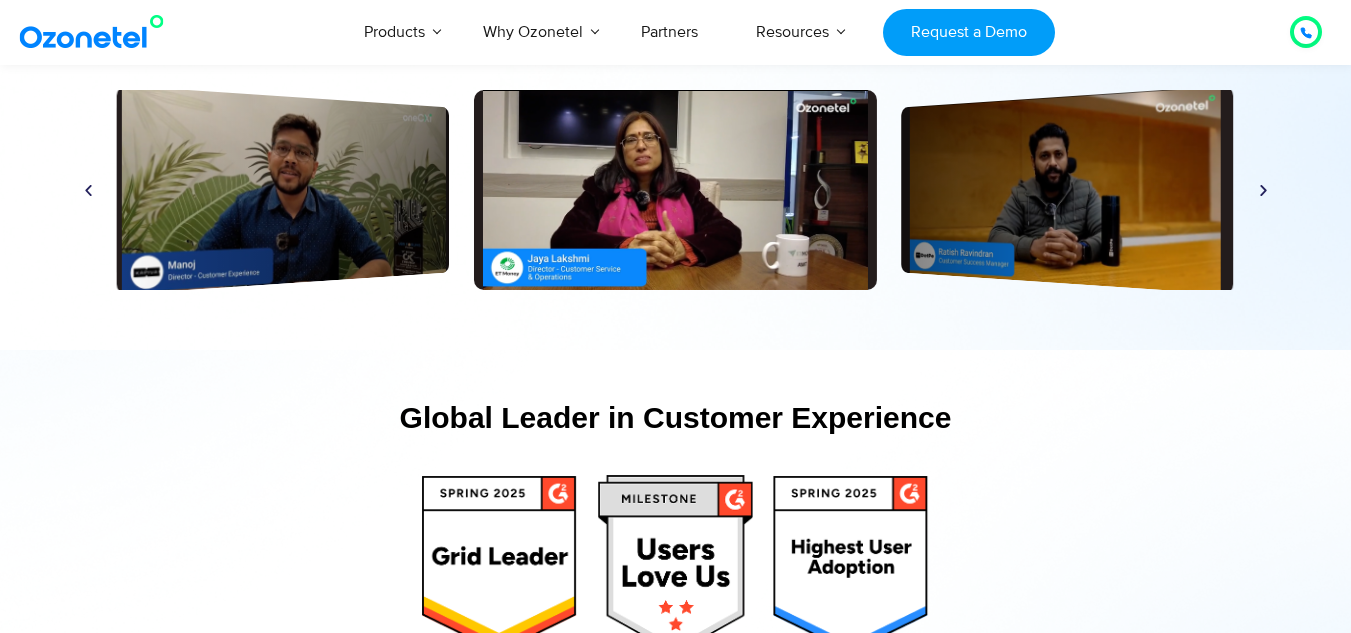click at bounding box center (1263, 190) 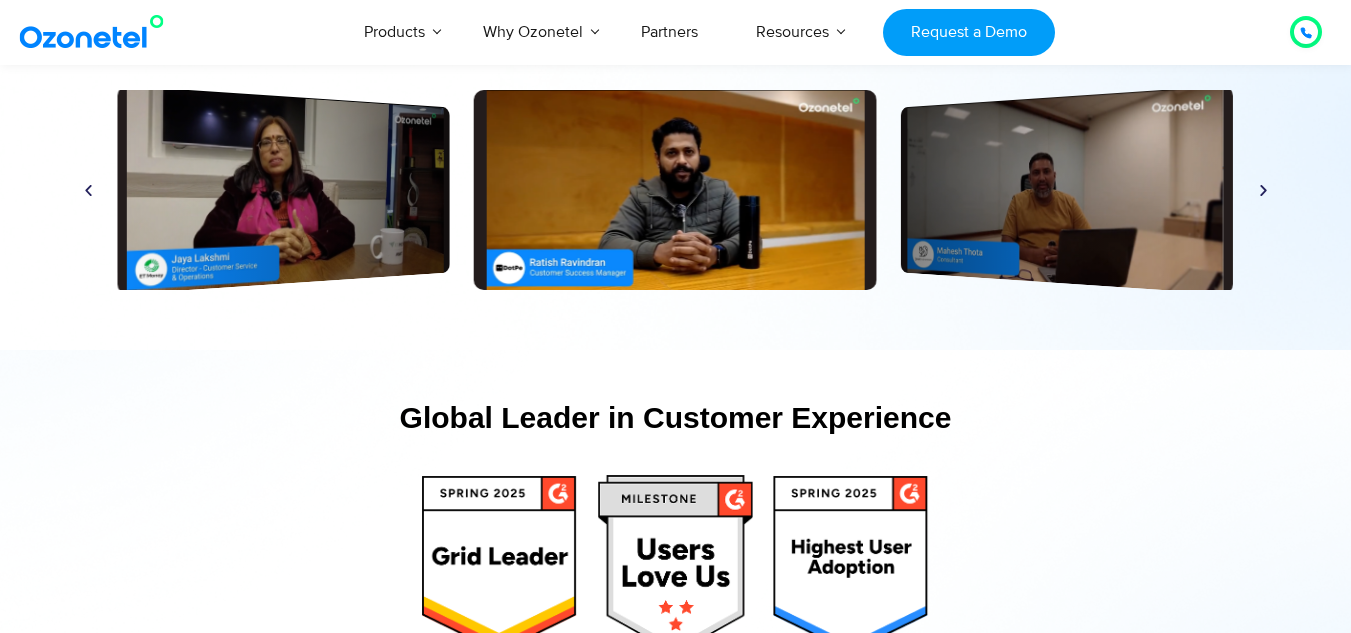 click at bounding box center (1263, 190) 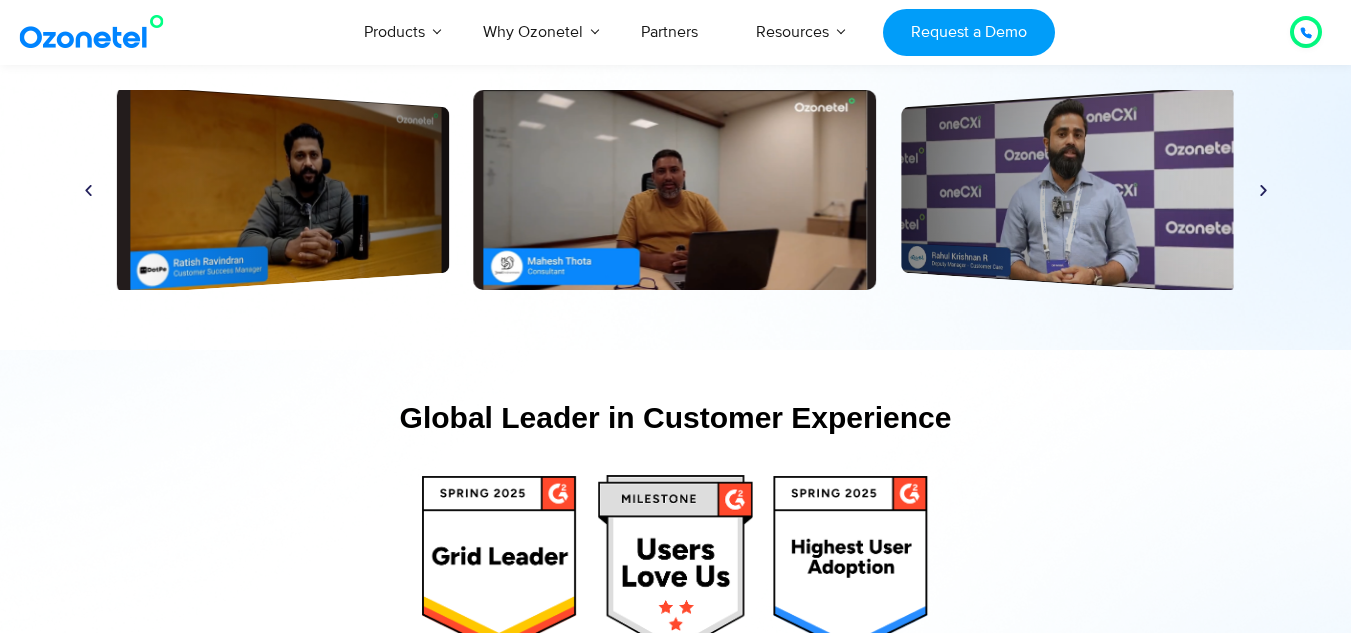 click at bounding box center (1263, 190) 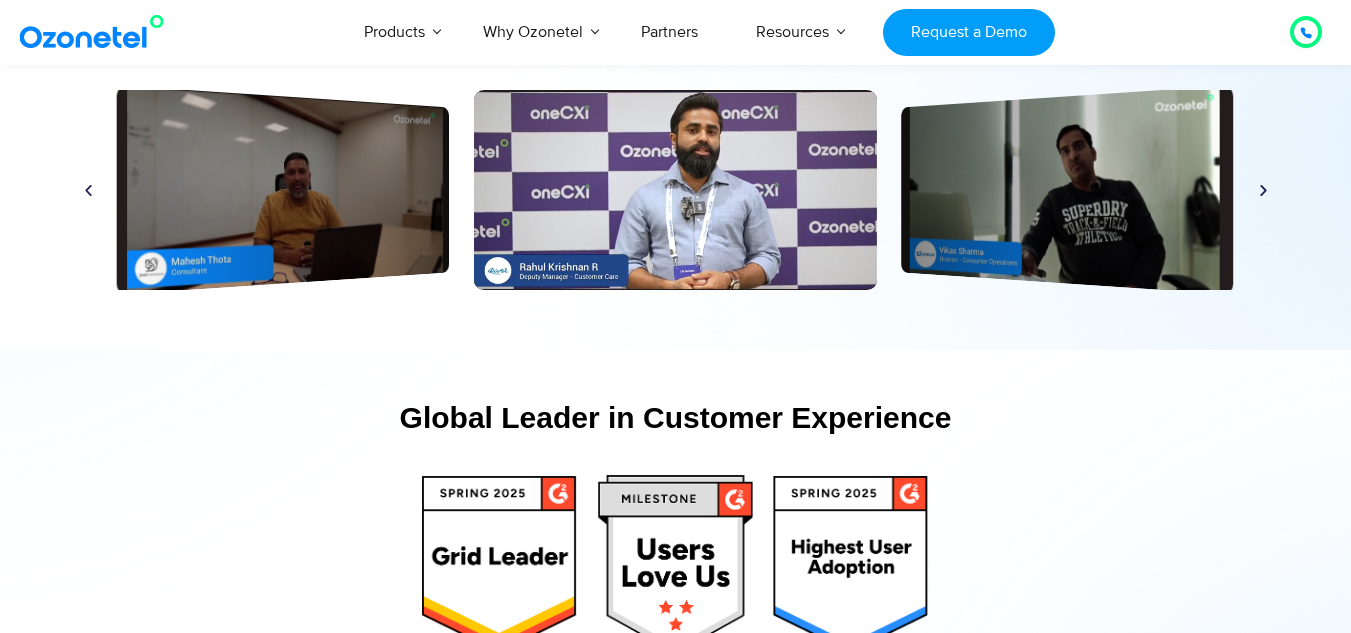 click at bounding box center [1263, 190] 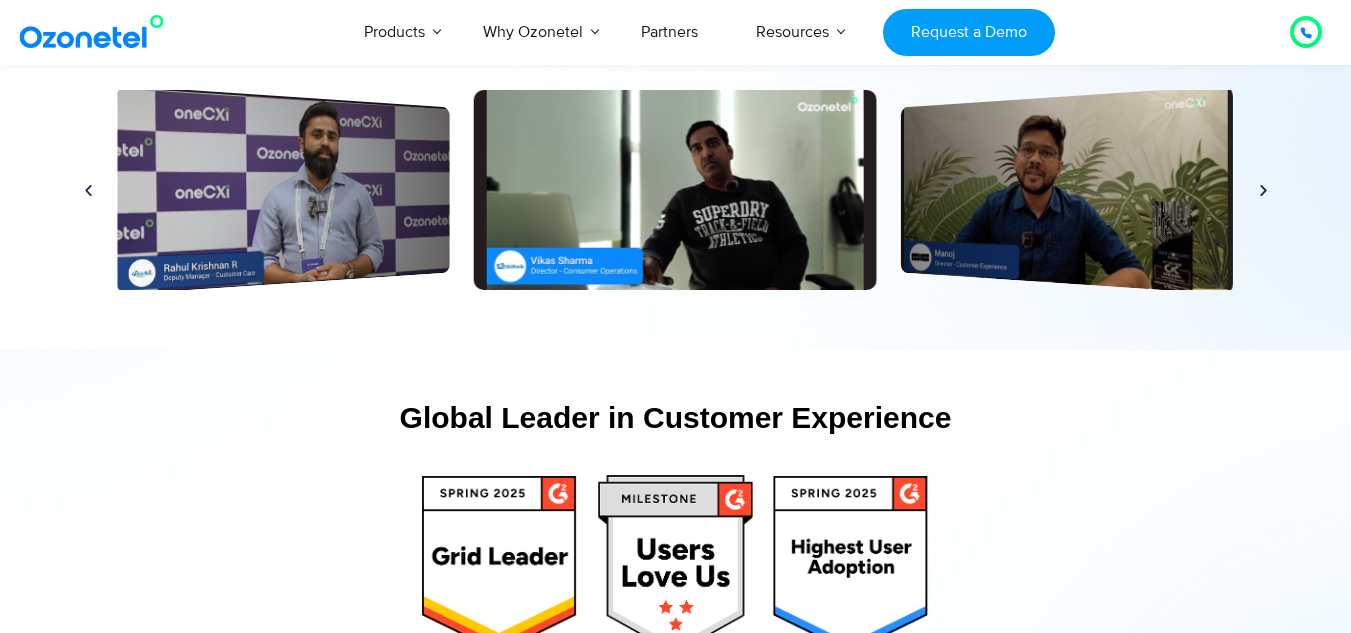 click at bounding box center [1263, 190] 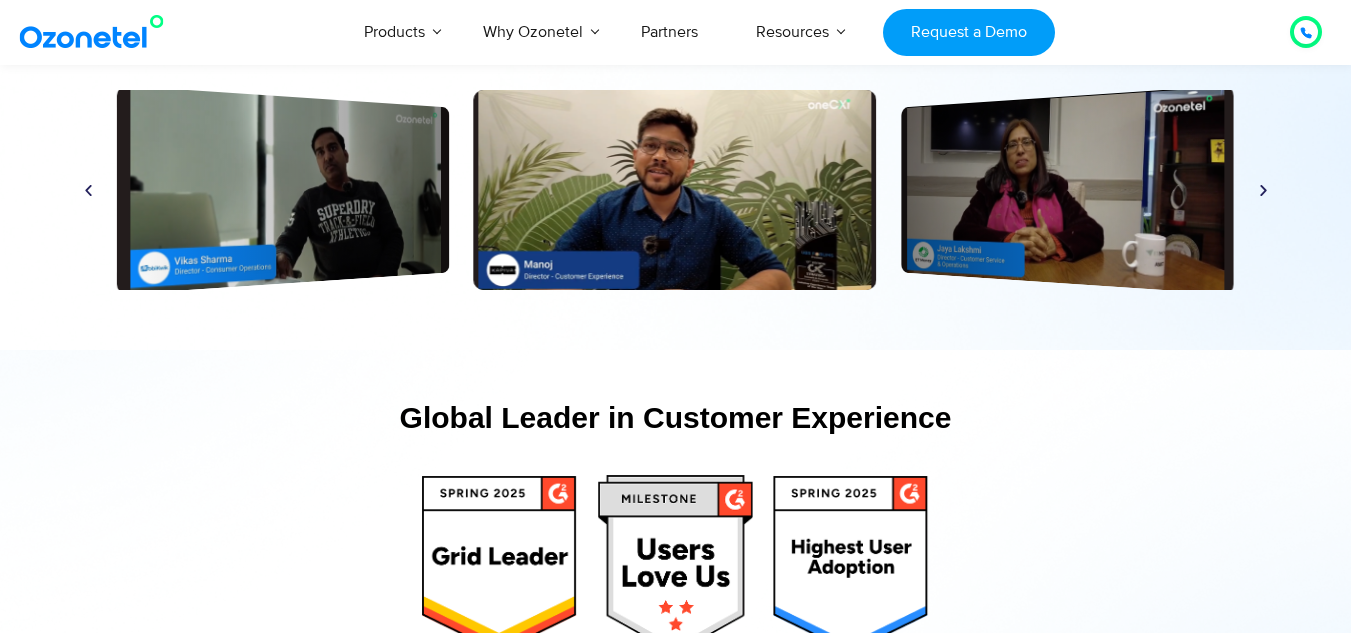 click at bounding box center (1263, 190) 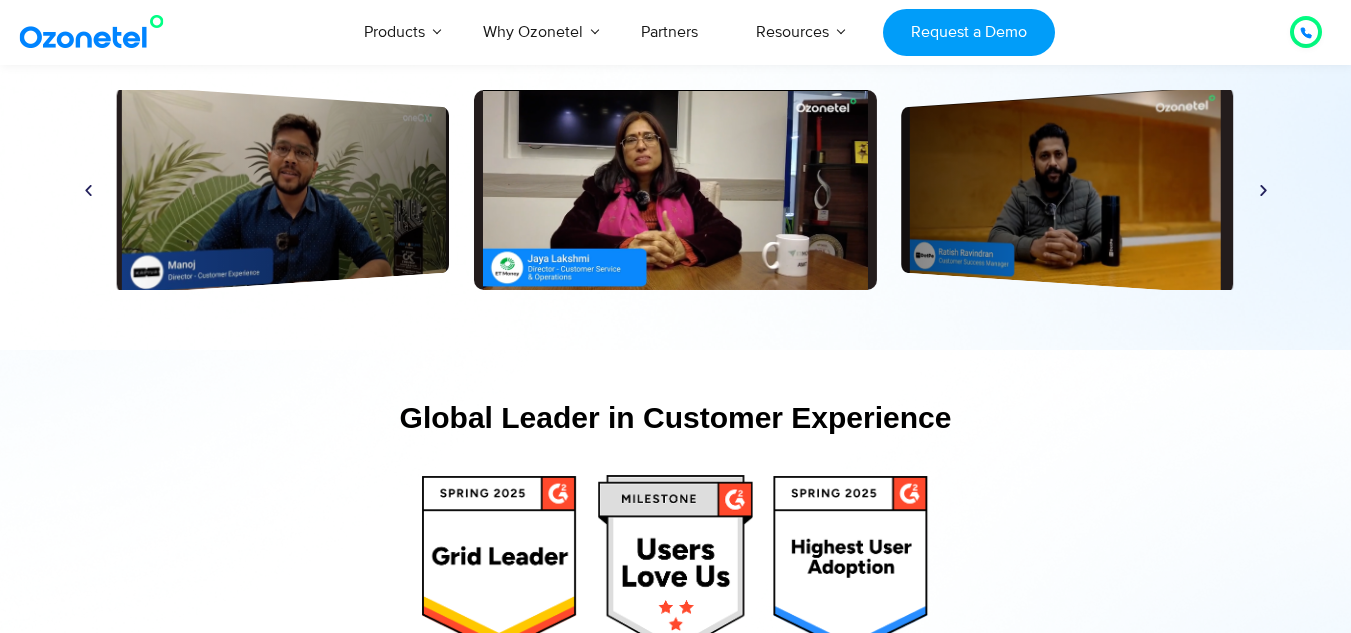 click at bounding box center [1263, 190] 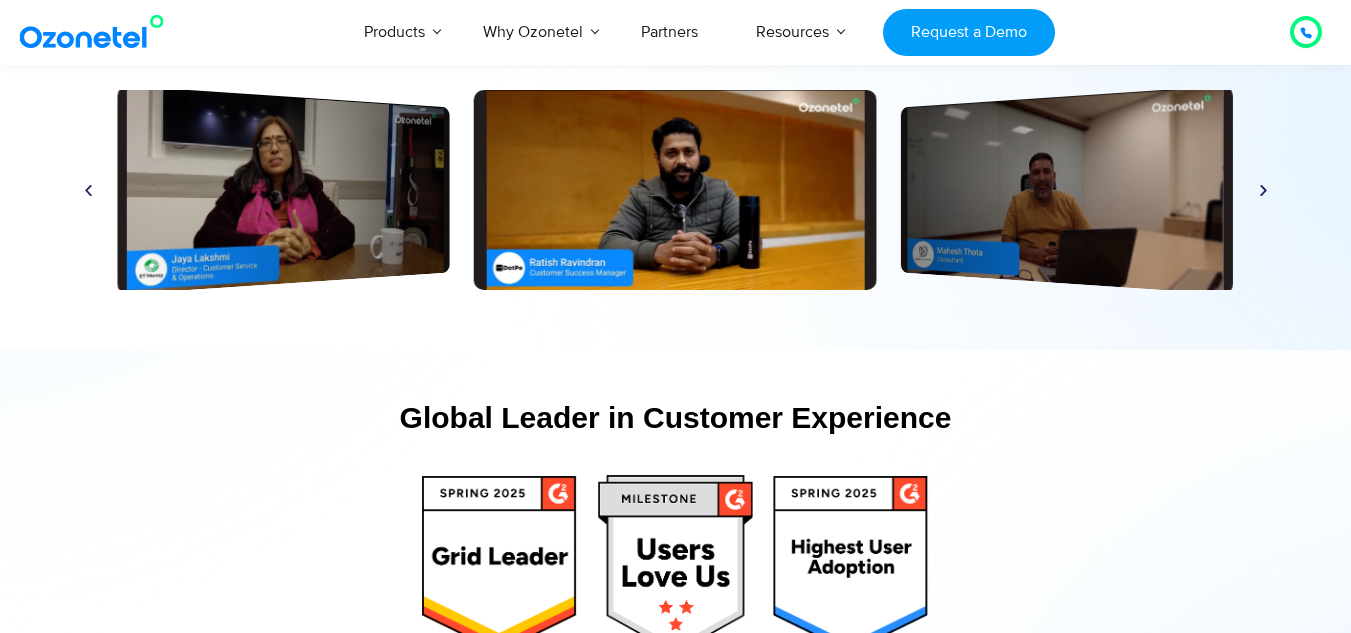 click at bounding box center (1263, 190) 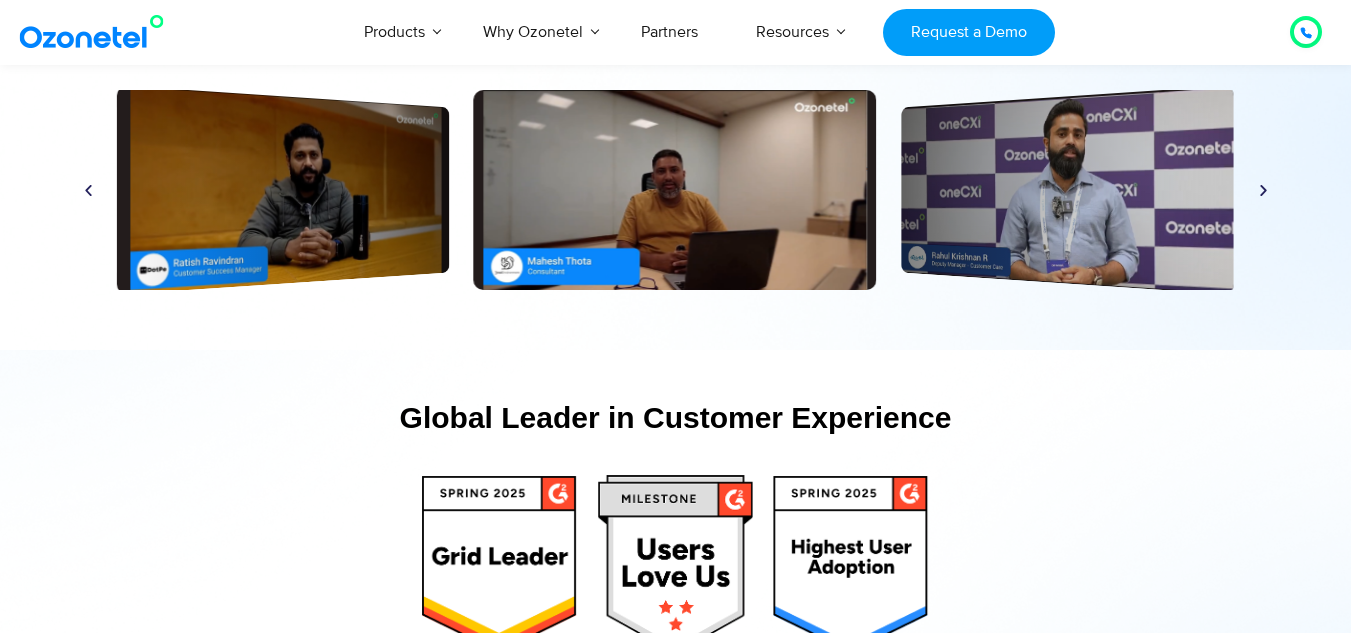 click at bounding box center (1263, 190) 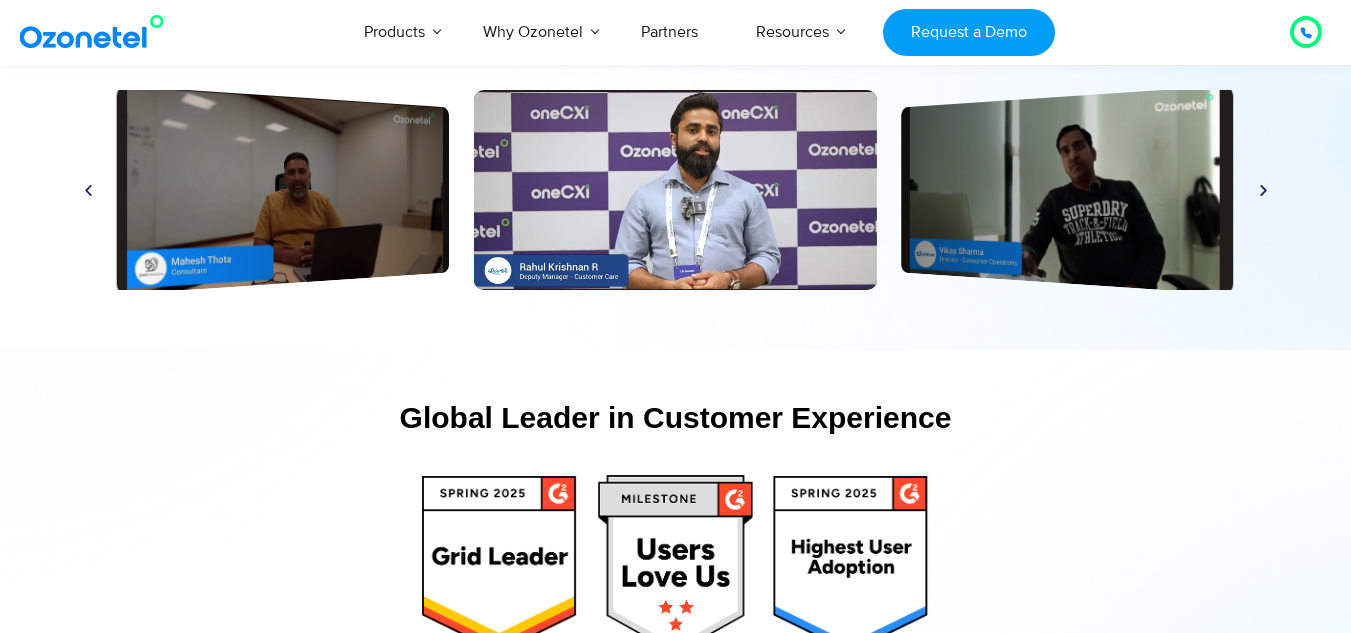 click at bounding box center [1263, 190] 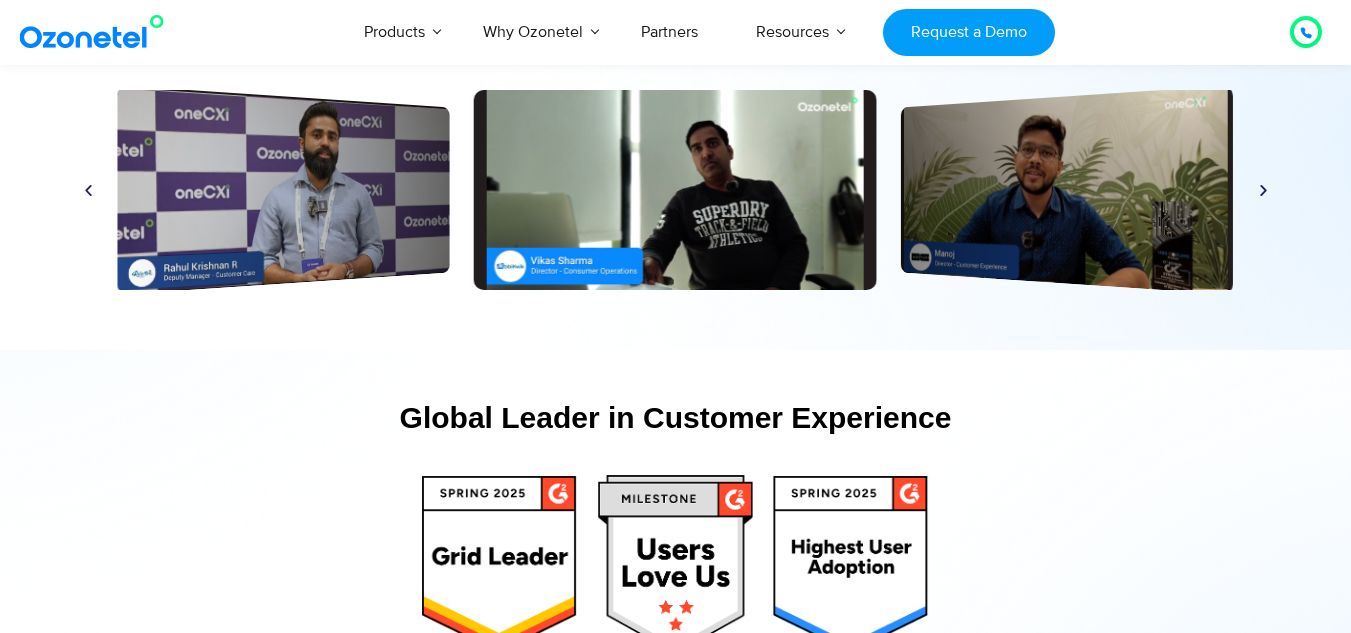 click at bounding box center (1263, 190) 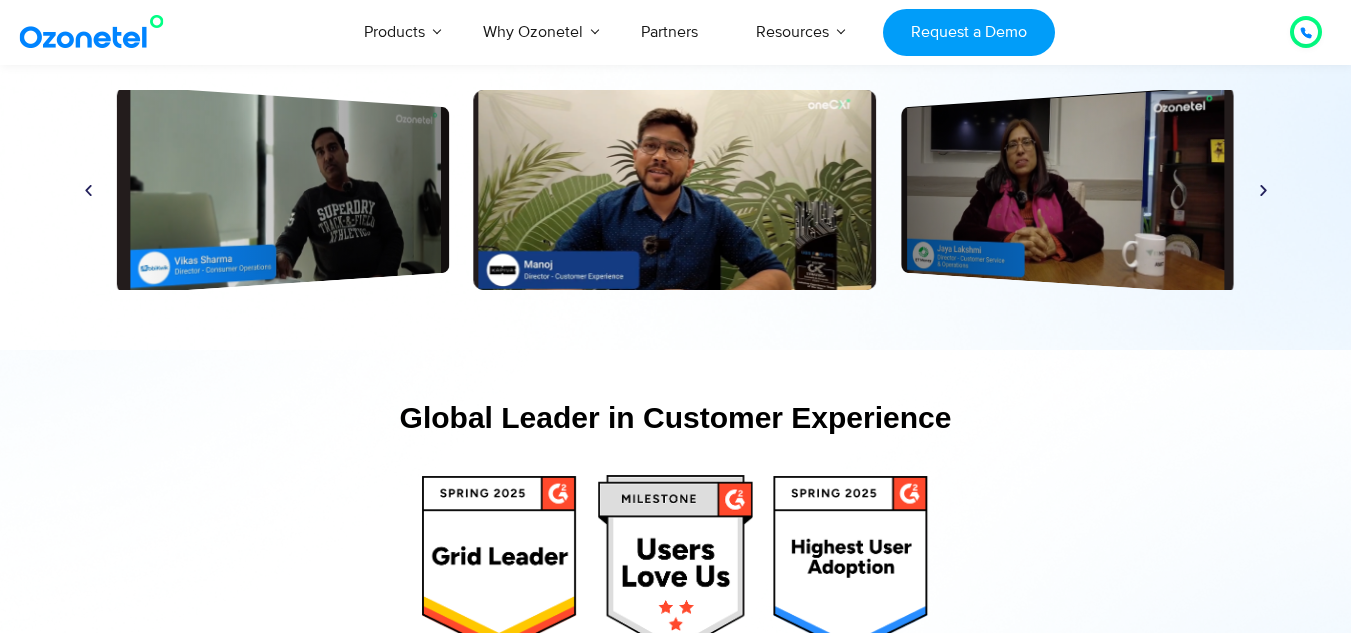 click at bounding box center [1263, 190] 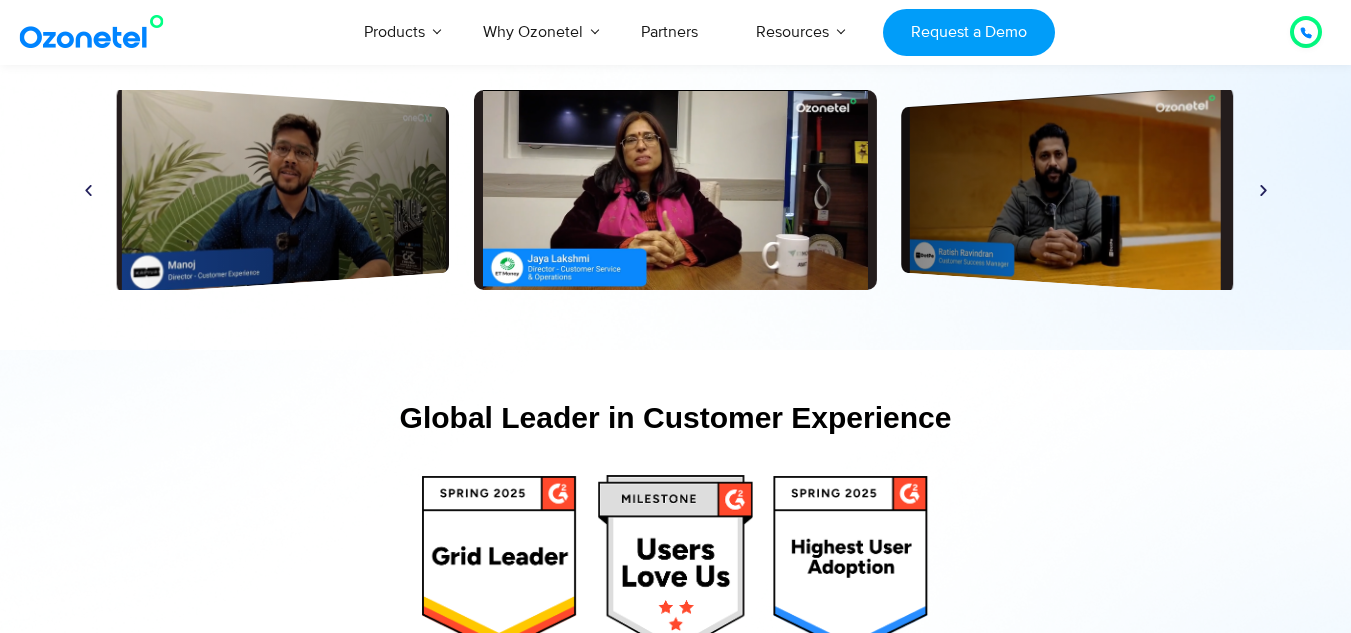 click at bounding box center (1263, 190) 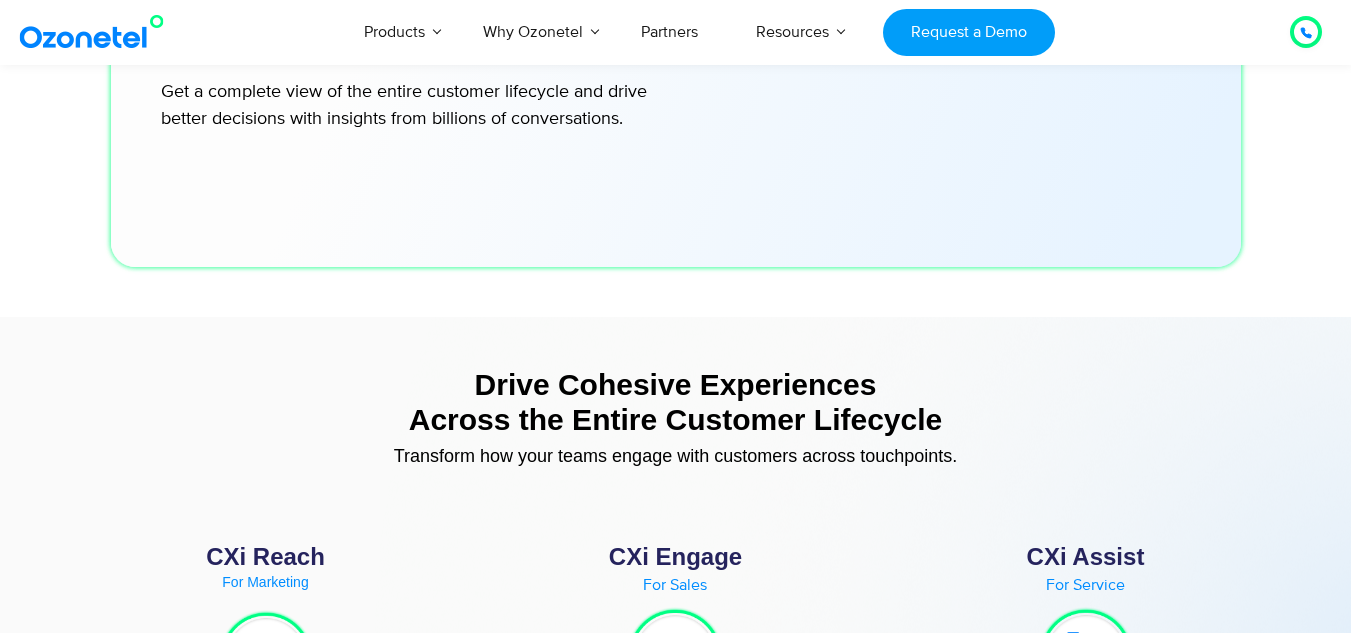scroll, scrollTop: 7028, scrollLeft: 0, axis: vertical 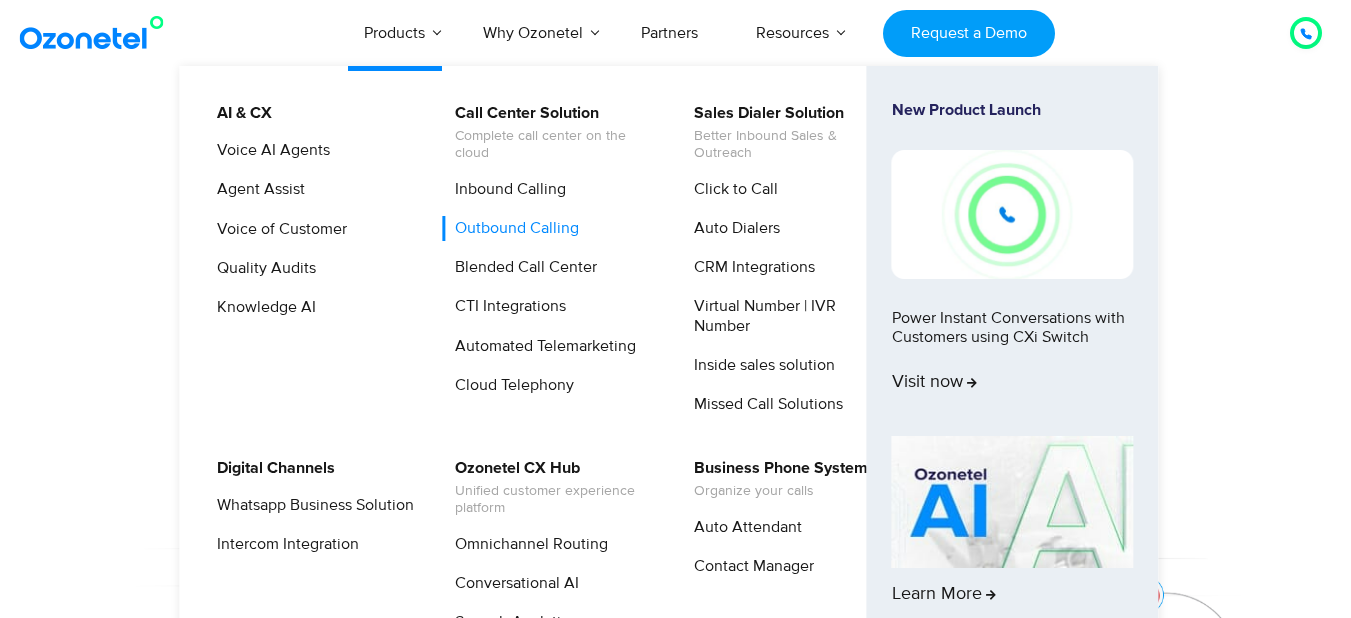 click on "Outbound Calling" at bounding box center [512, 228] 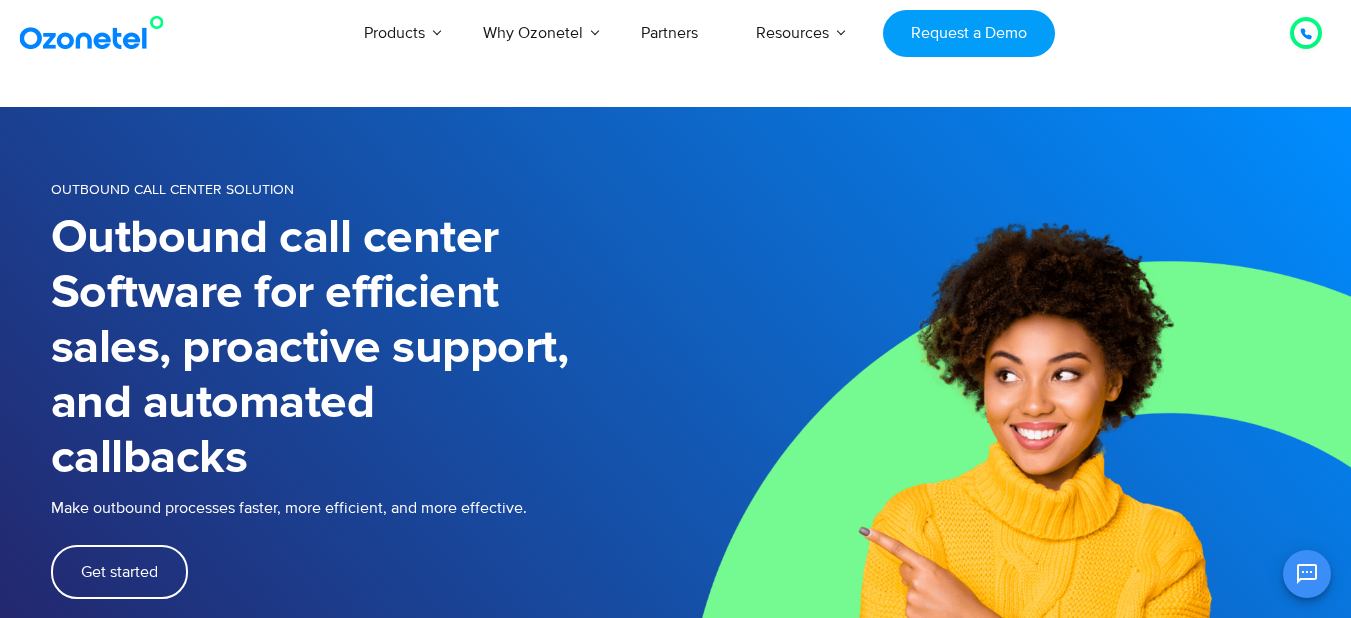 scroll, scrollTop: 0, scrollLeft: 0, axis: both 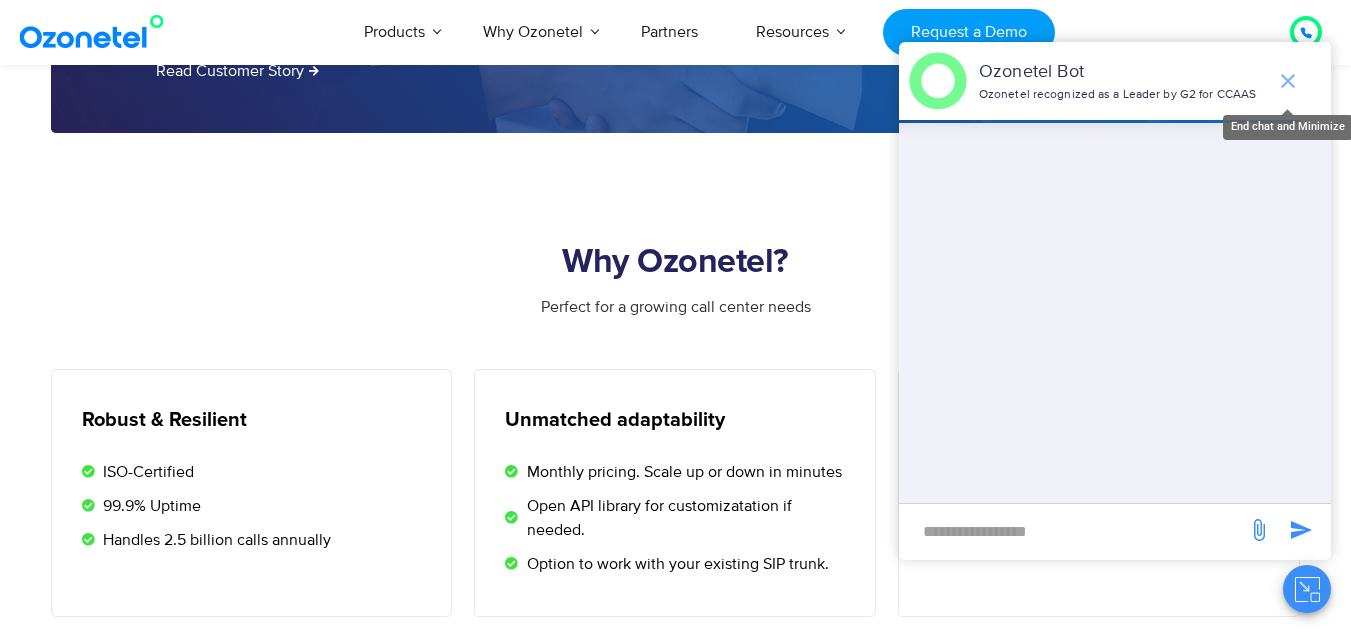 click 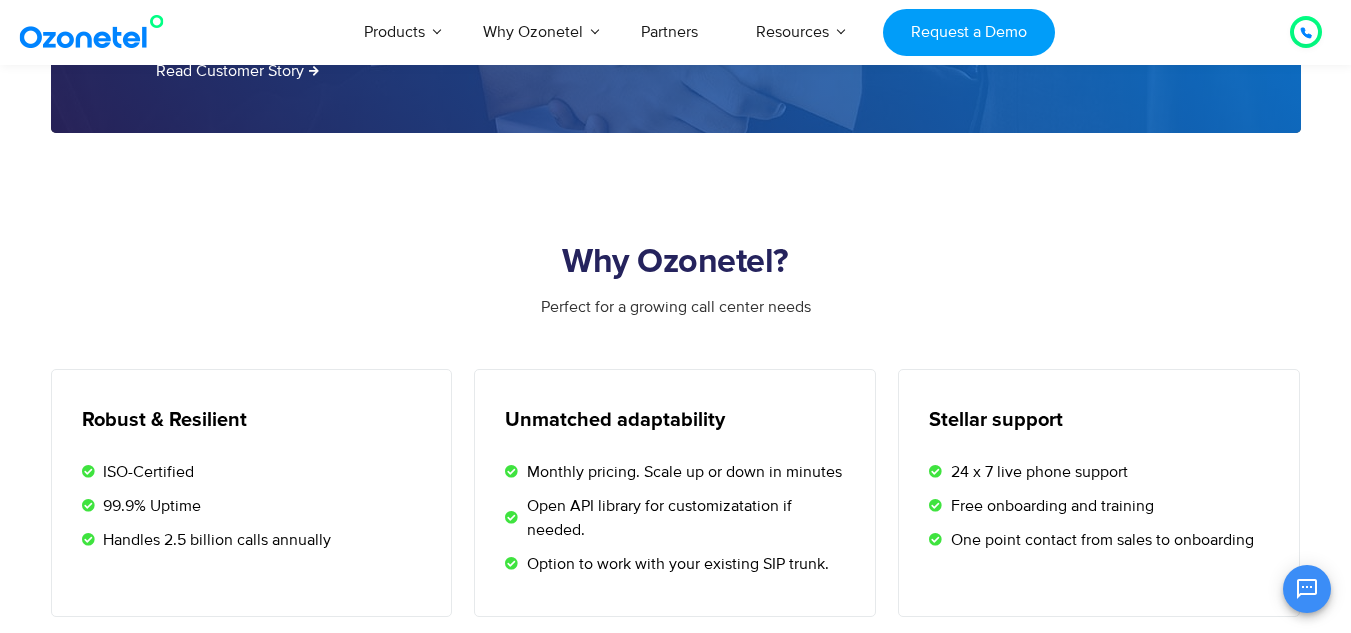 click 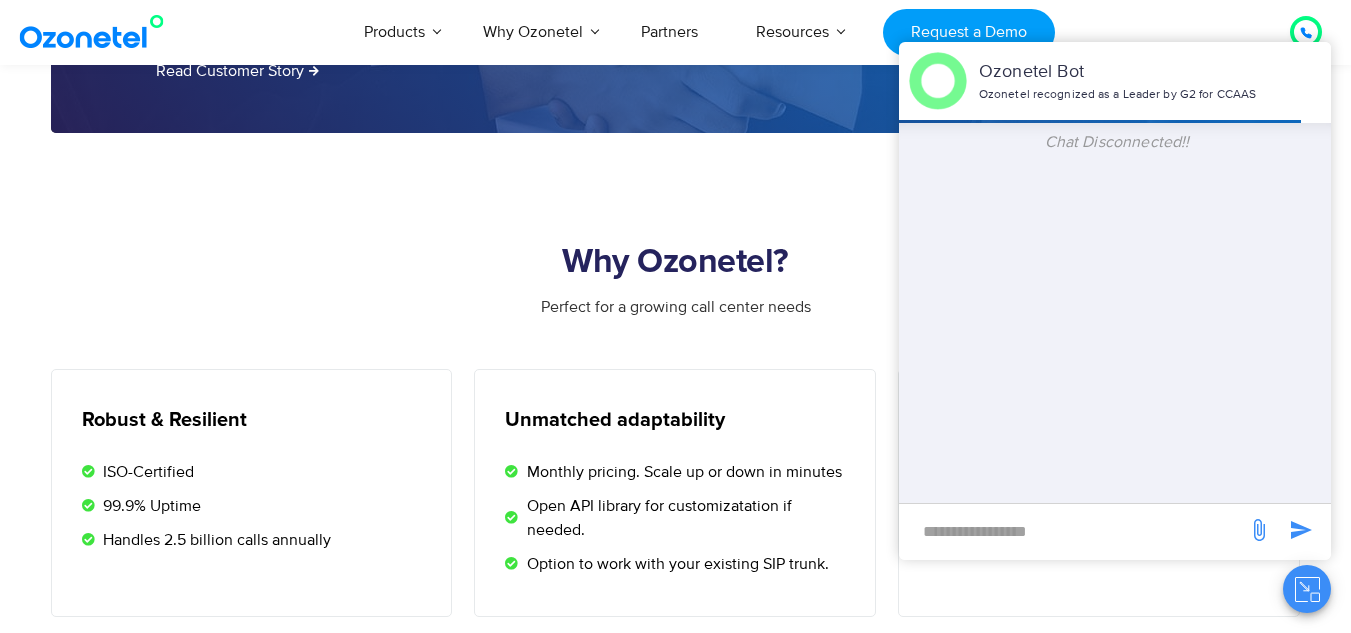 click at bounding box center (1073, 531) 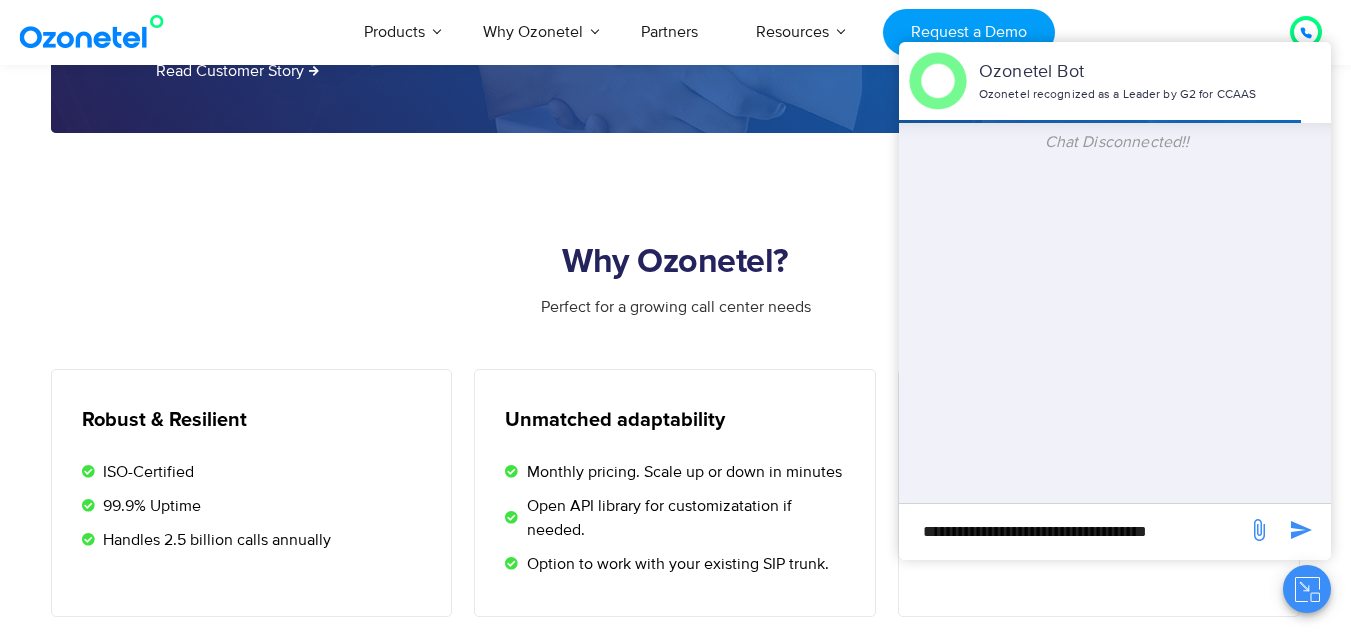 type on "**********" 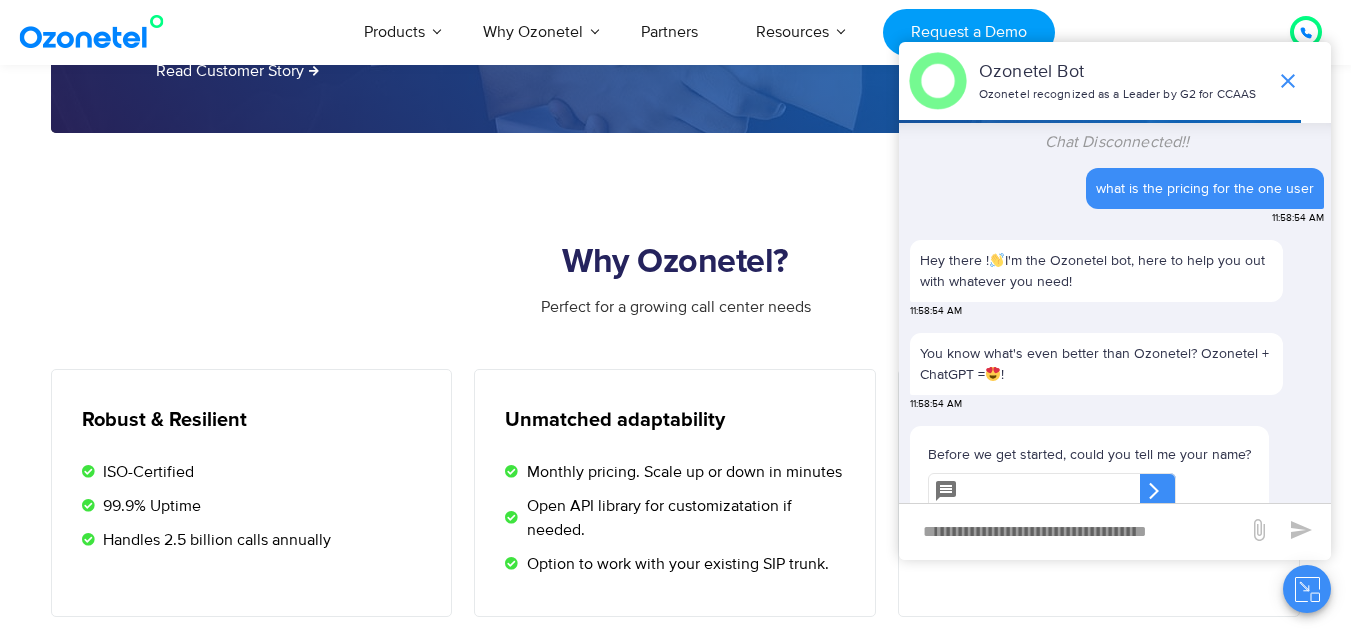 scroll, scrollTop: 41, scrollLeft: 0, axis: vertical 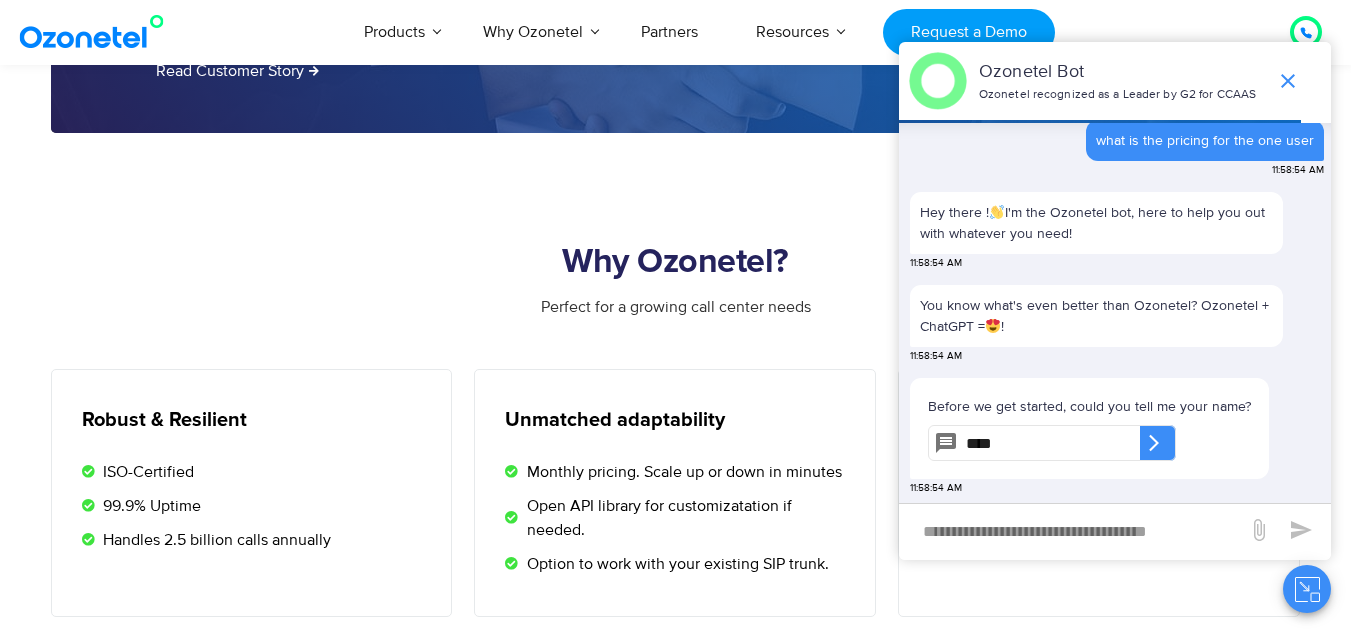 type on "****" 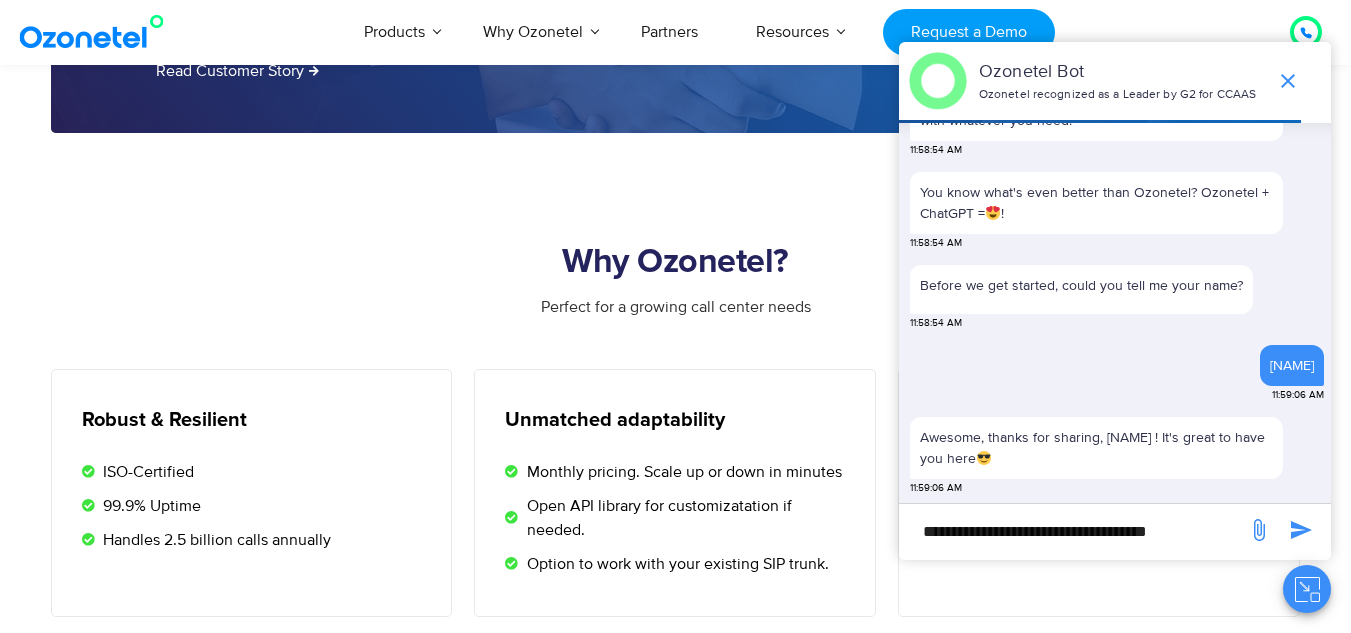 scroll, scrollTop: 308, scrollLeft: 0, axis: vertical 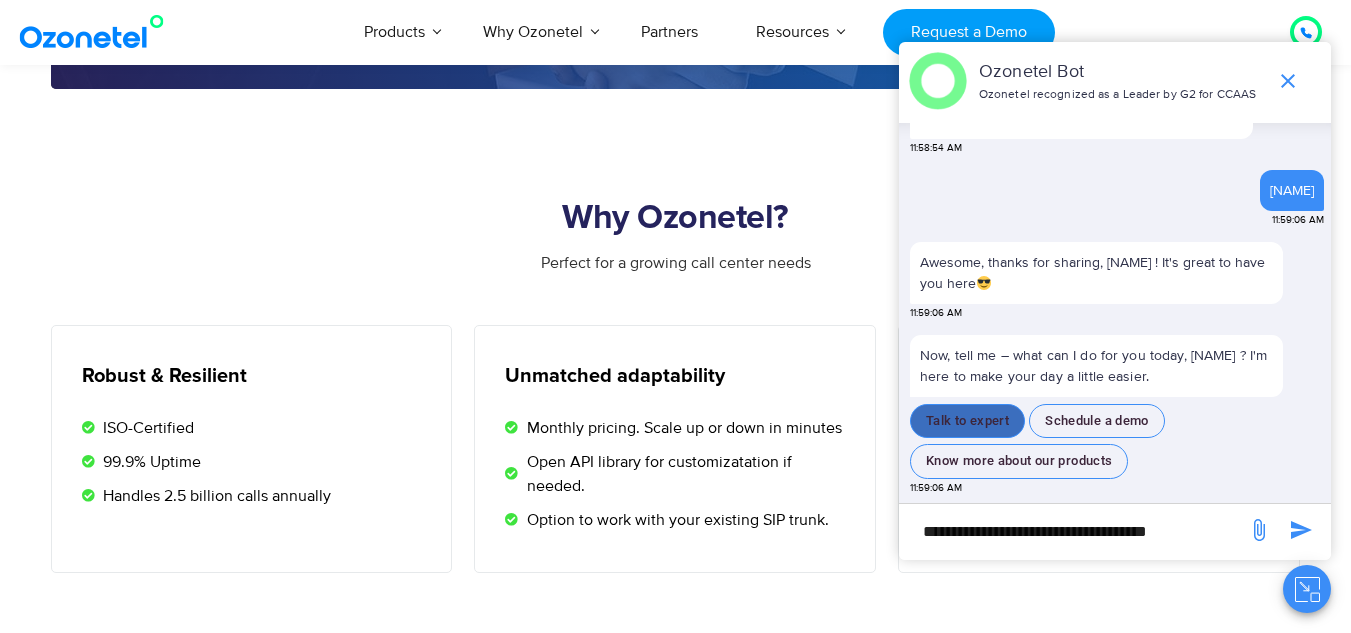 click on "Talk to expert" at bounding box center (967, 421) 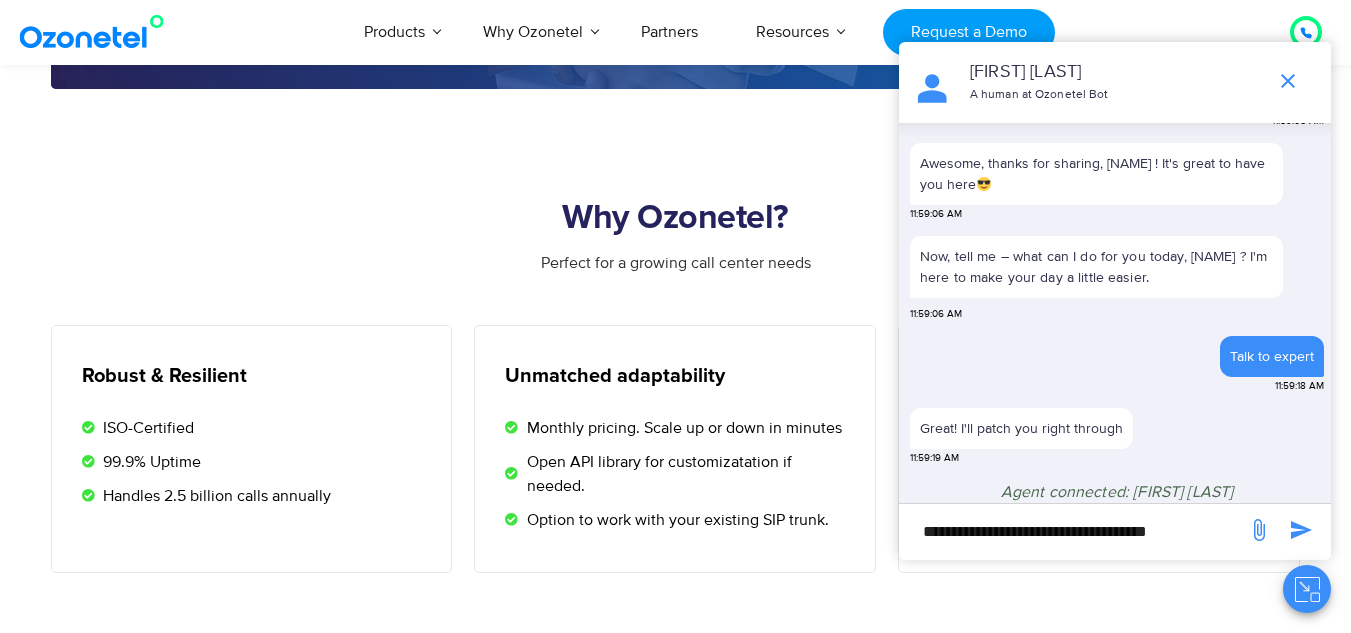 scroll, scrollTop: 400, scrollLeft: 0, axis: vertical 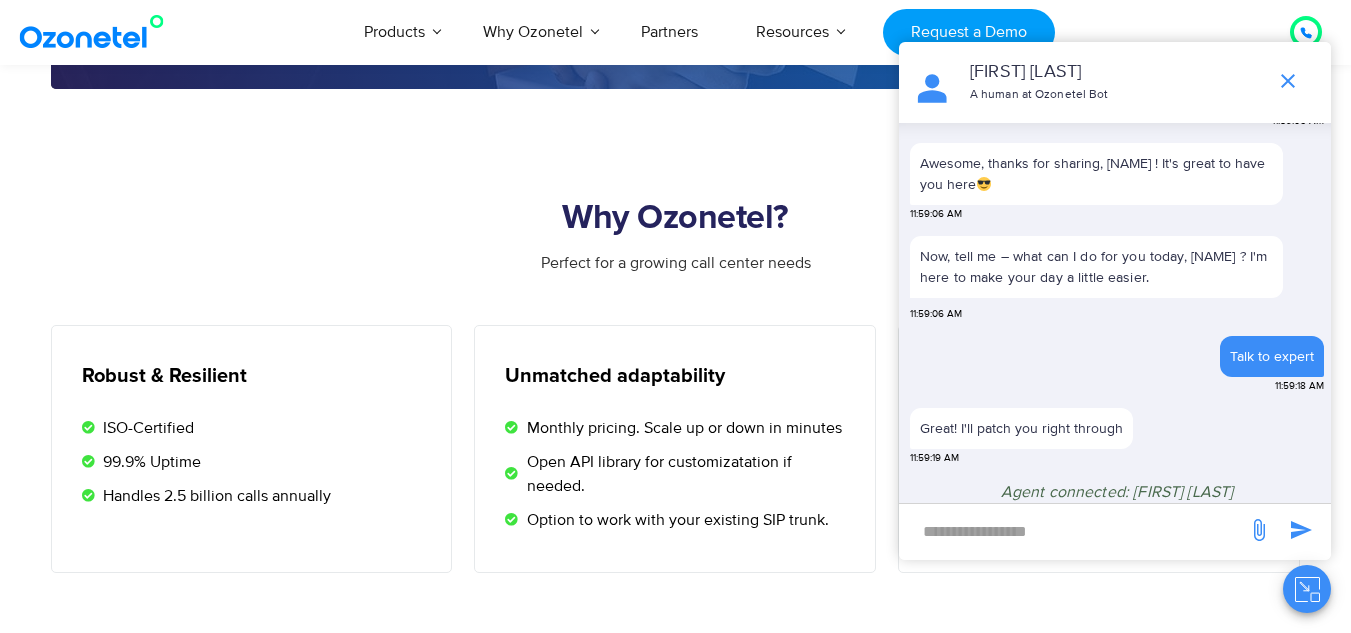 type on "**********" 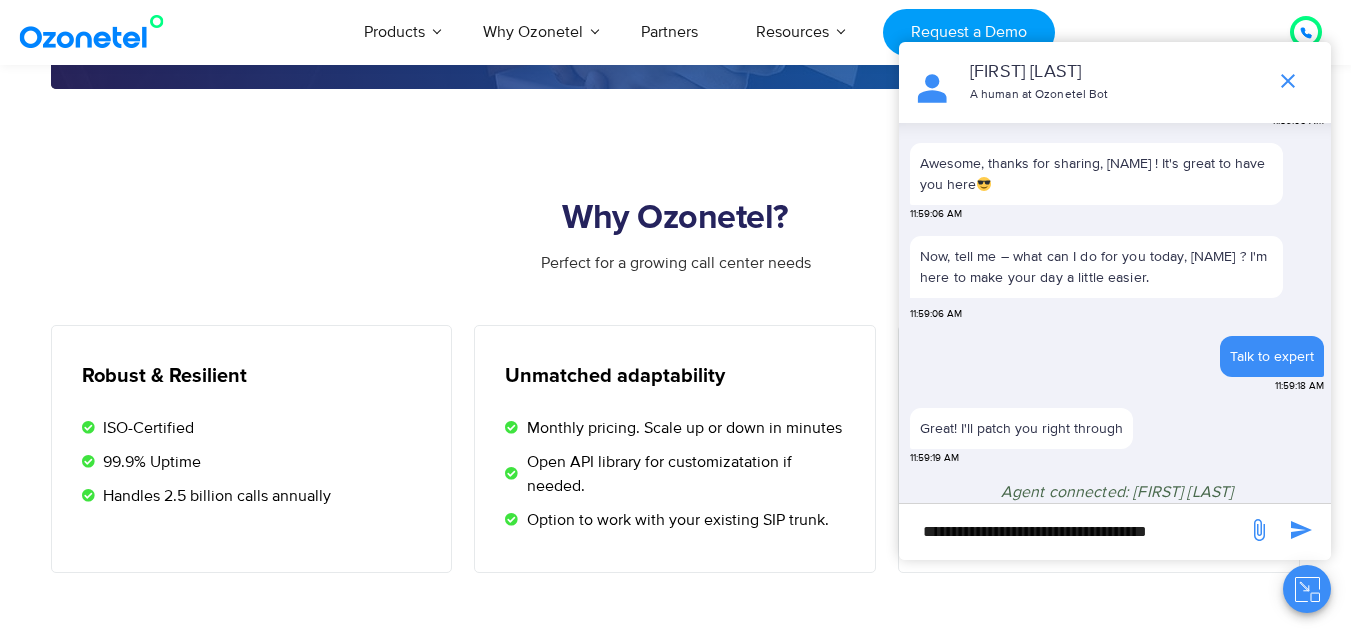 click 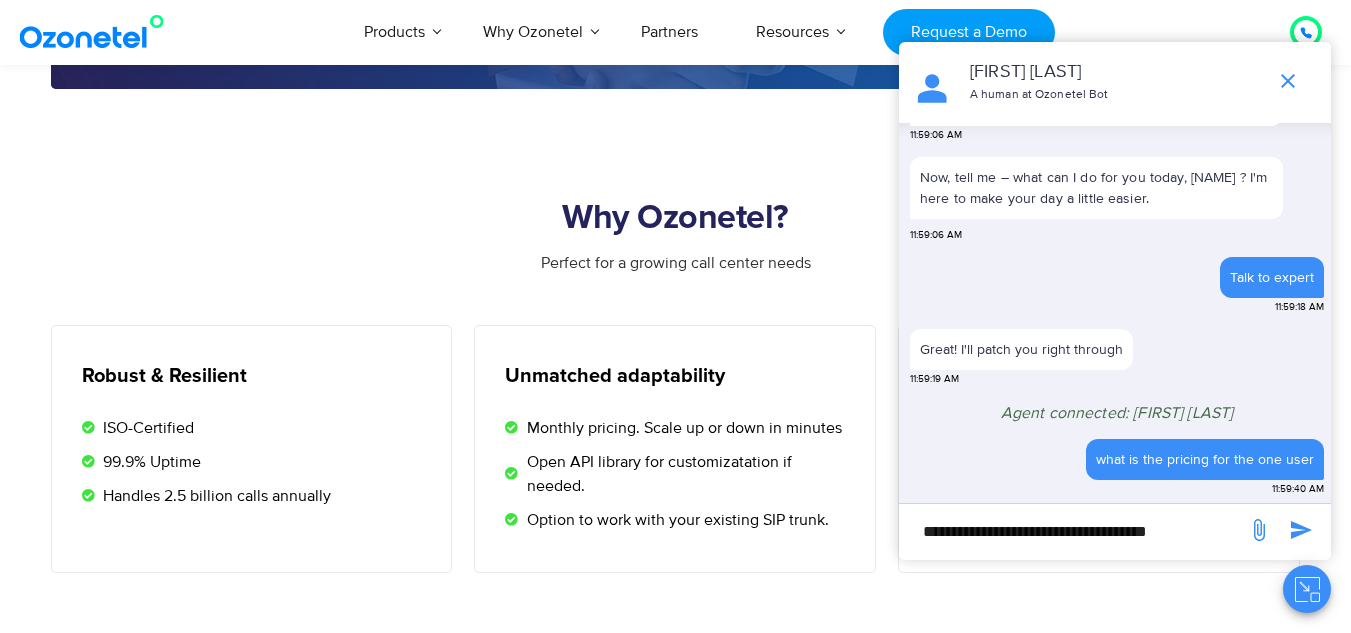 scroll, scrollTop: 537, scrollLeft: 0, axis: vertical 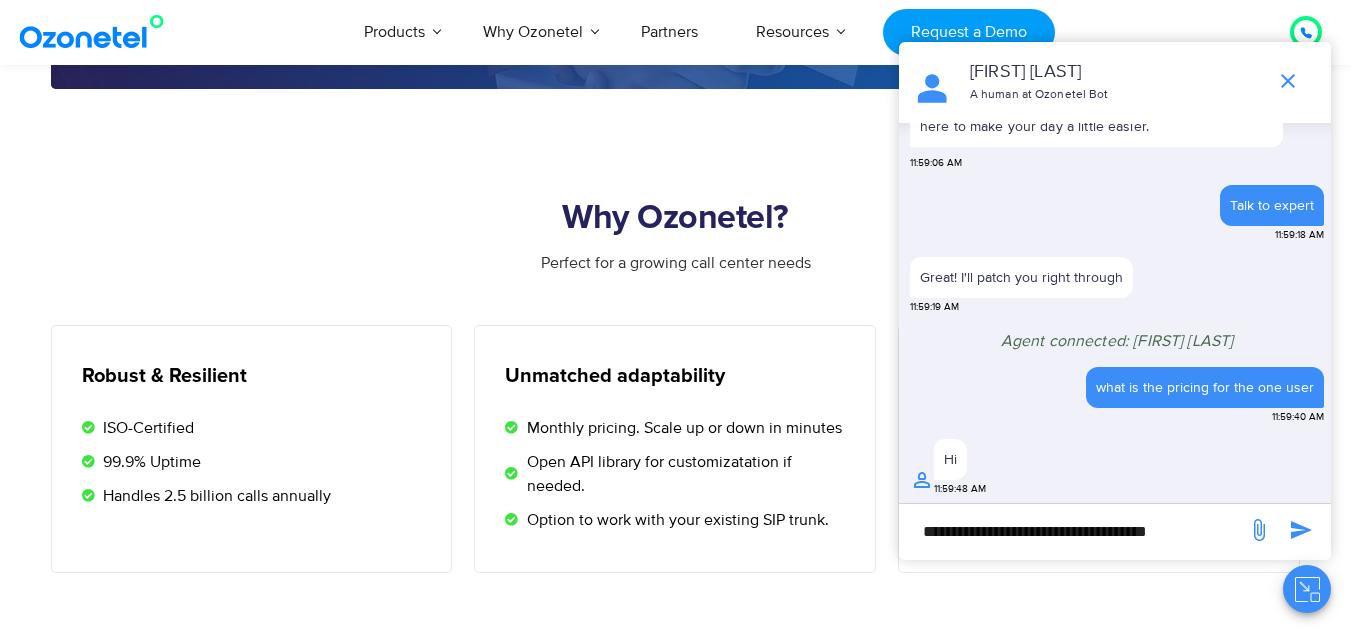 click on "**********" at bounding box center (1073, 531) 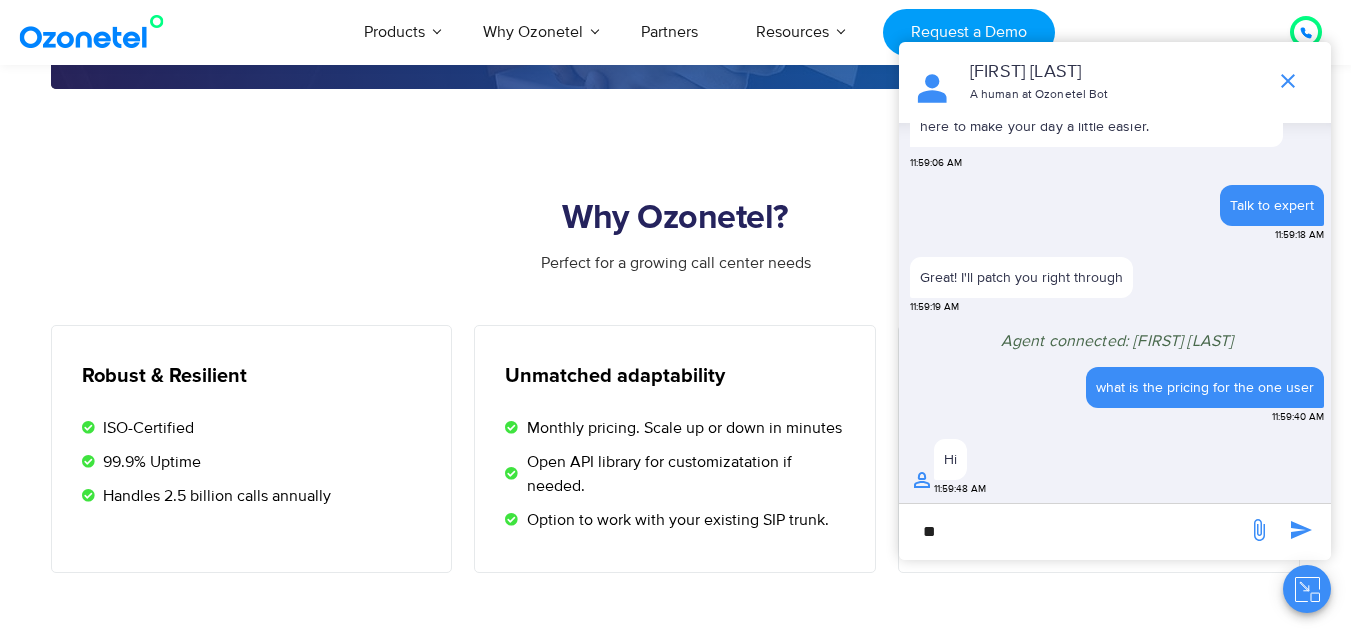 type on "**" 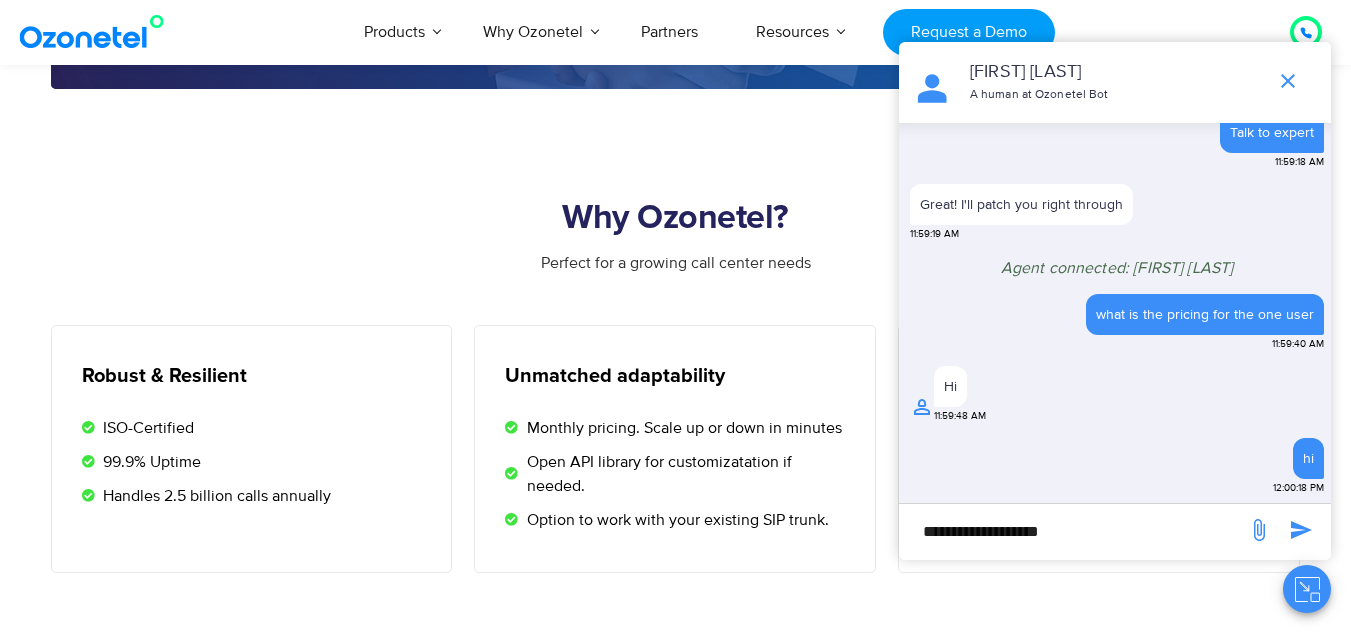 scroll, scrollTop: 667, scrollLeft: 0, axis: vertical 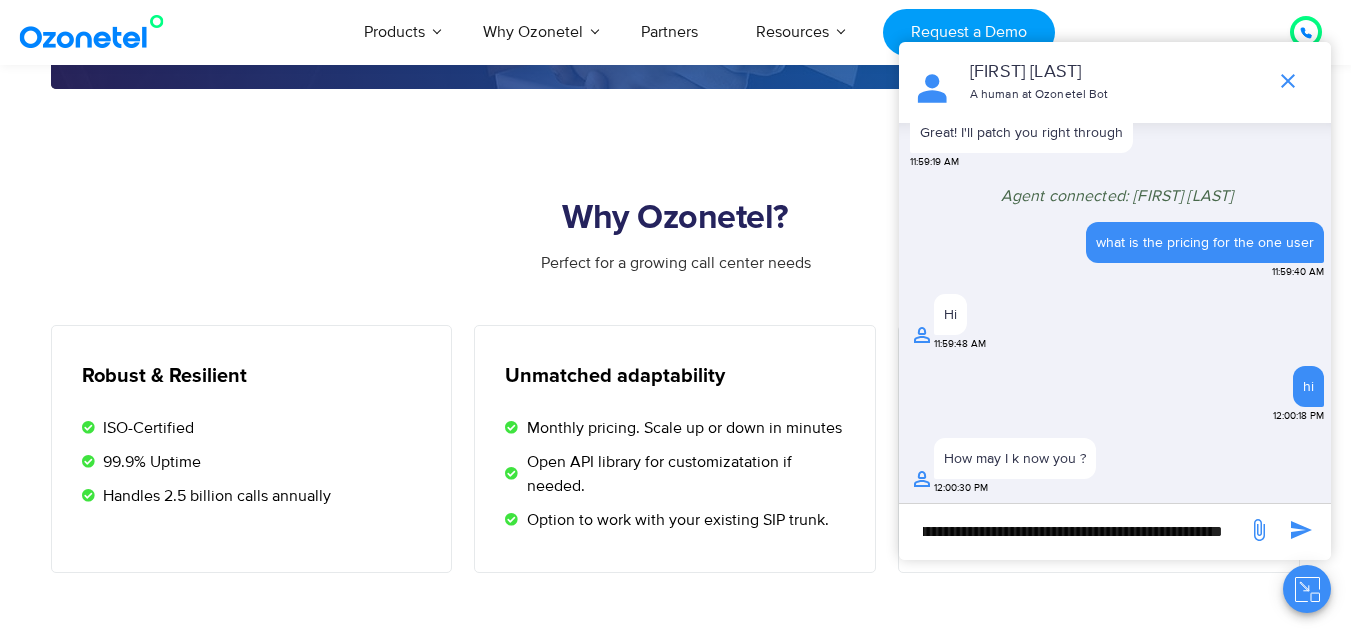 type on "**********" 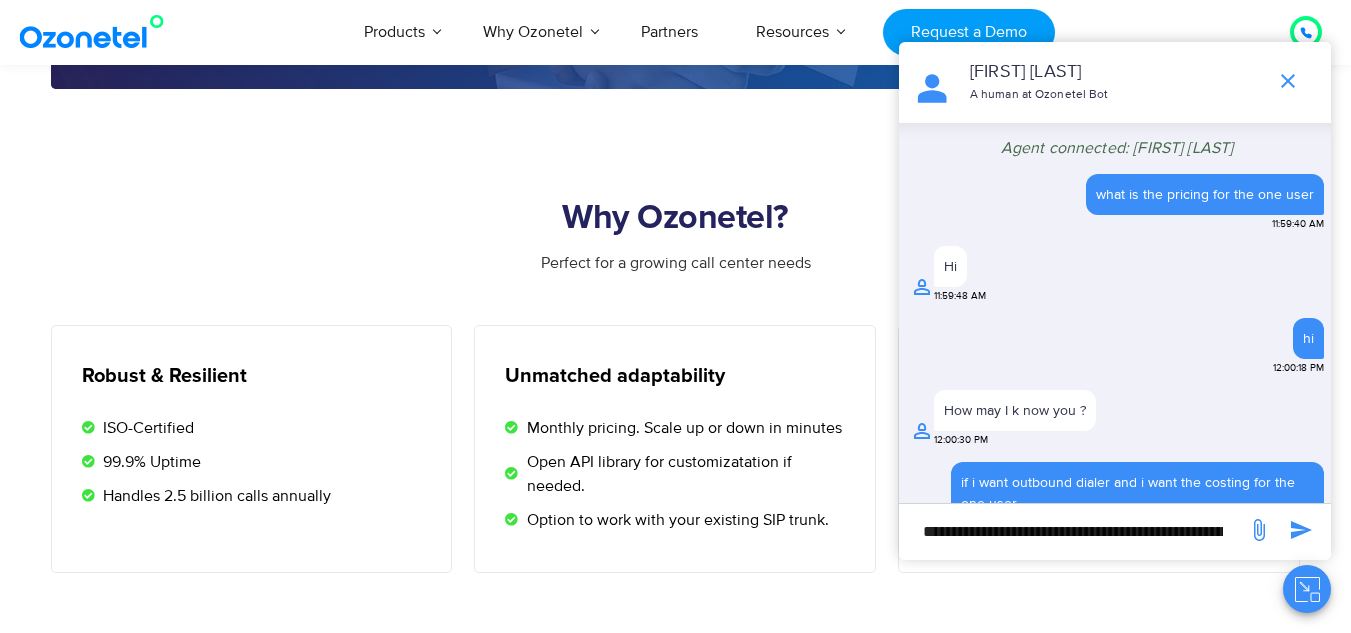 scroll, scrollTop: 746, scrollLeft: 0, axis: vertical 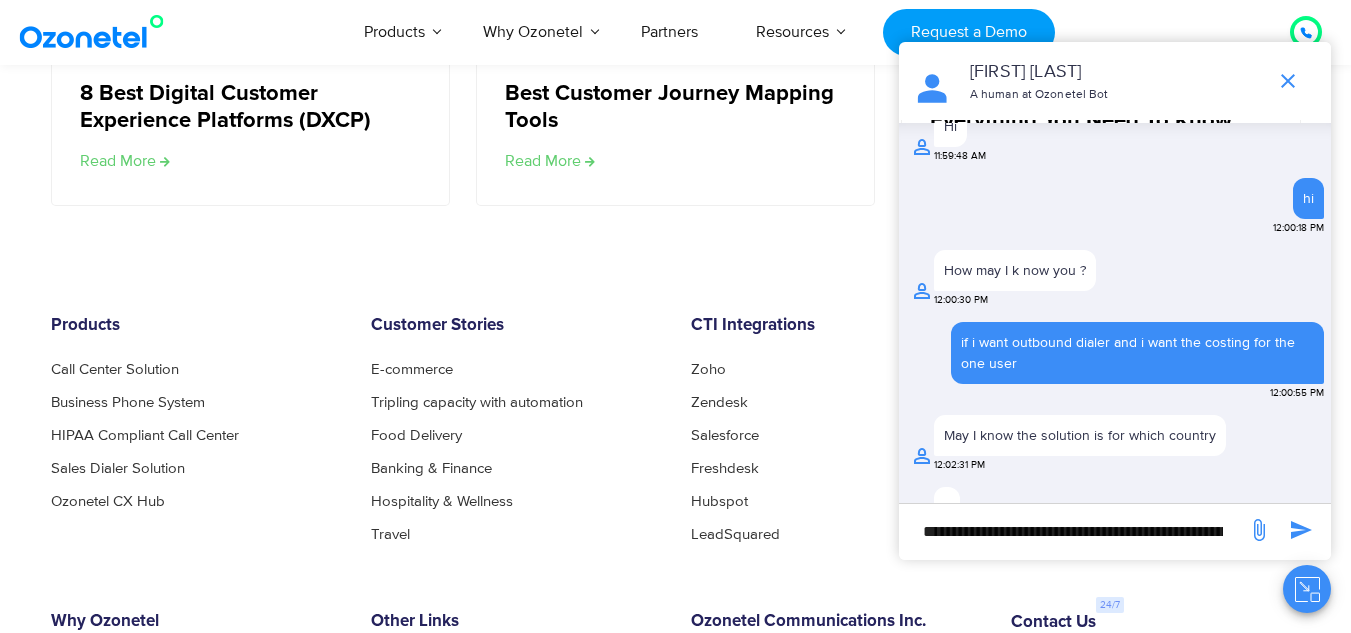 click on "**********" at bounding box center (1073, 531) 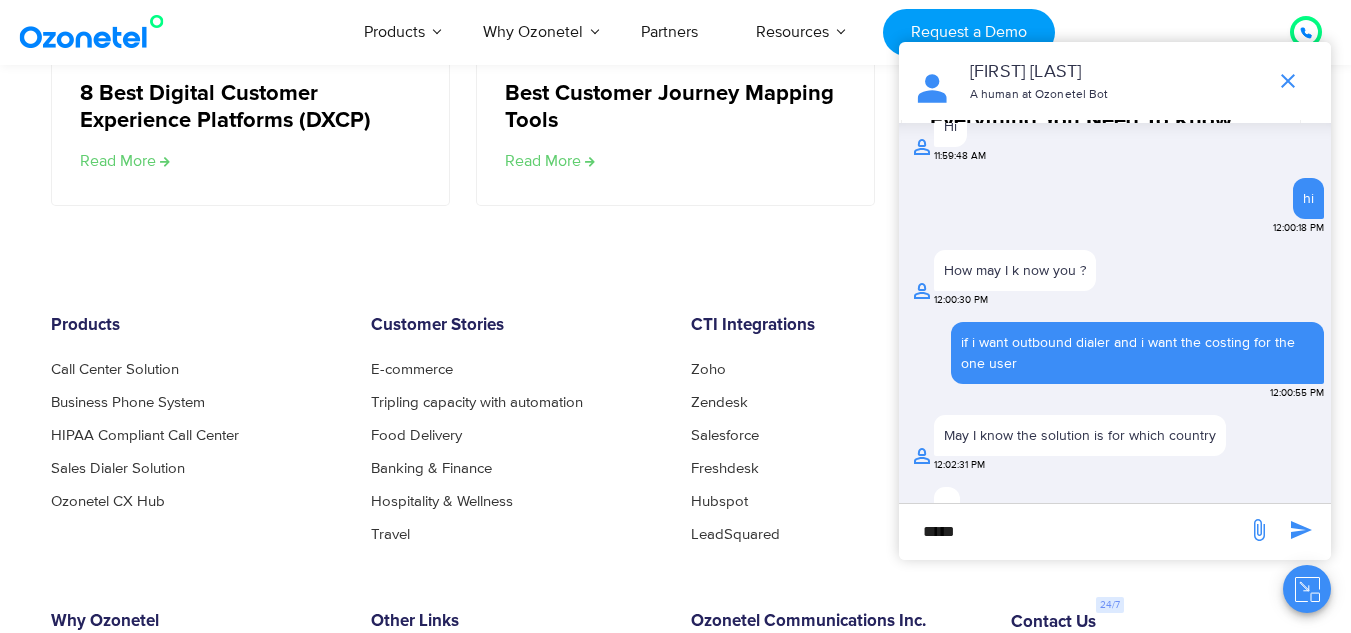 type on "*****" 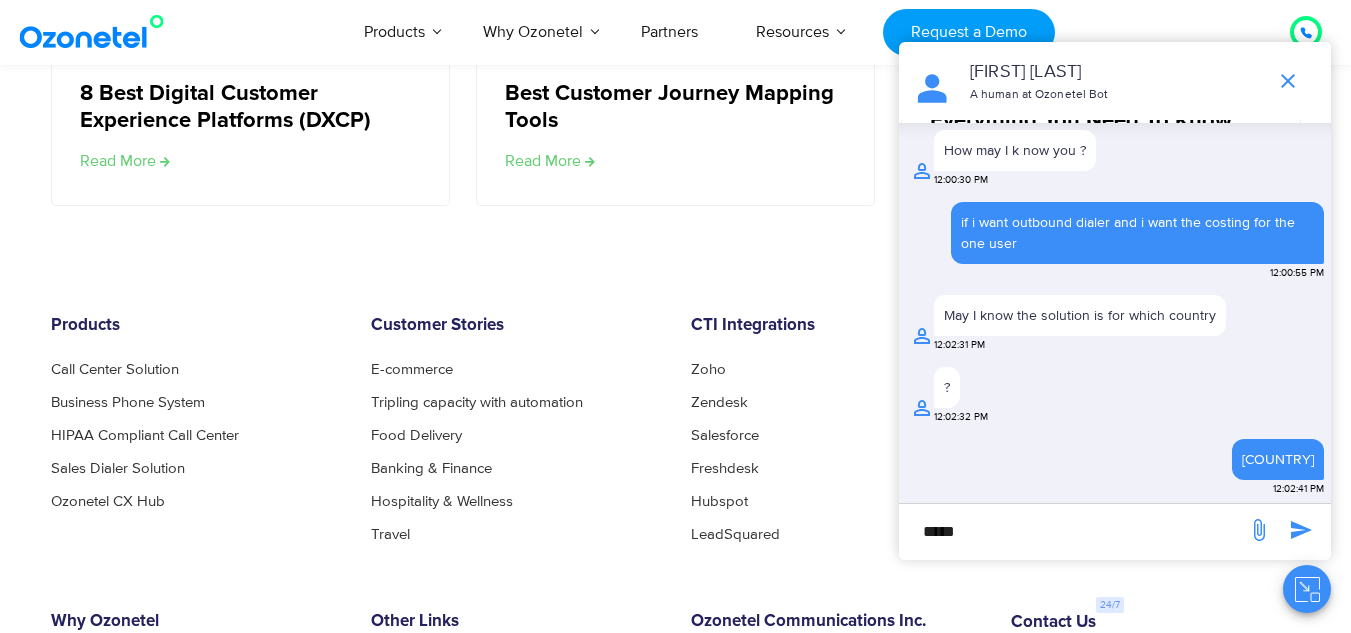 scroll, scrollTop: 941, scrollLeft: 0, axis: vertical 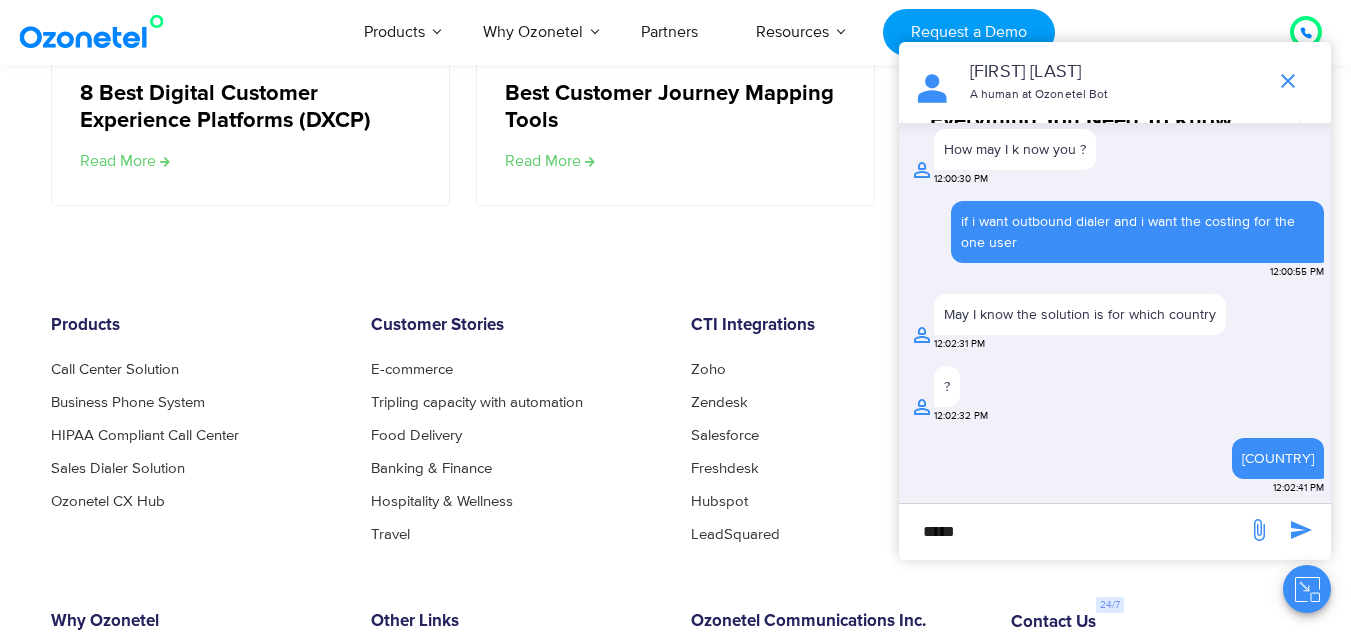 click on "*****" at bounding box center [1073, 531] 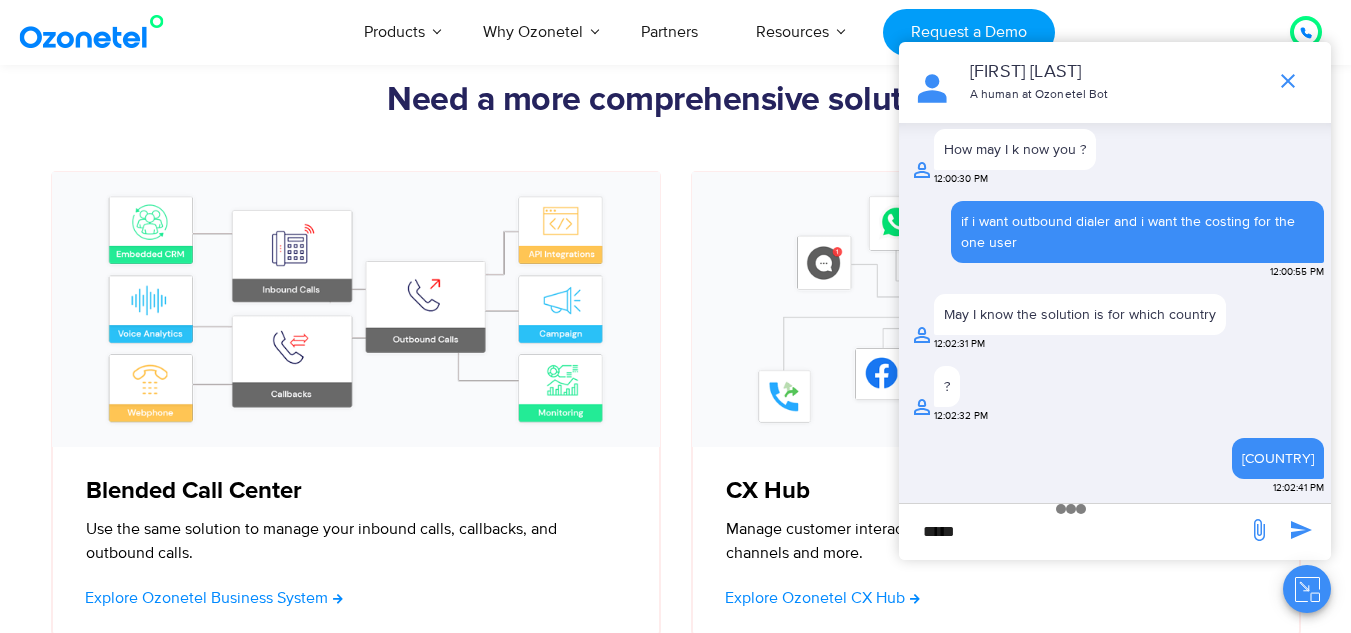 scroll, scrollTop: 5825, scrollLeft: 0, axis: vertical 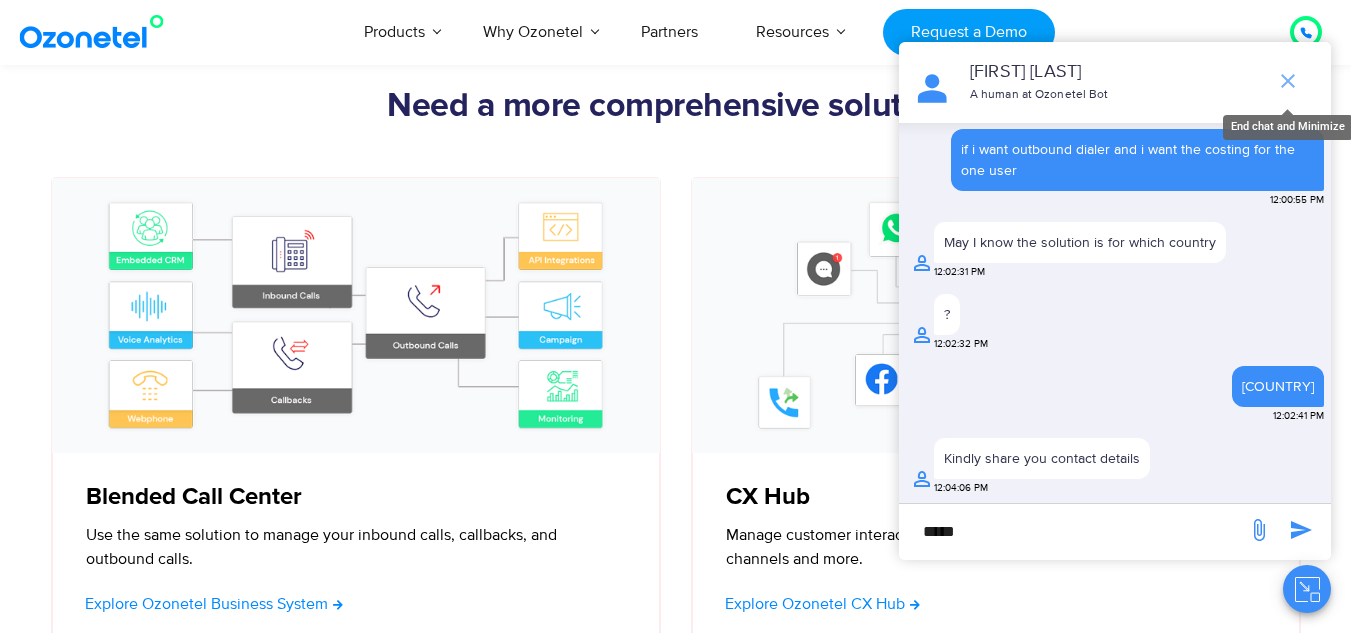click 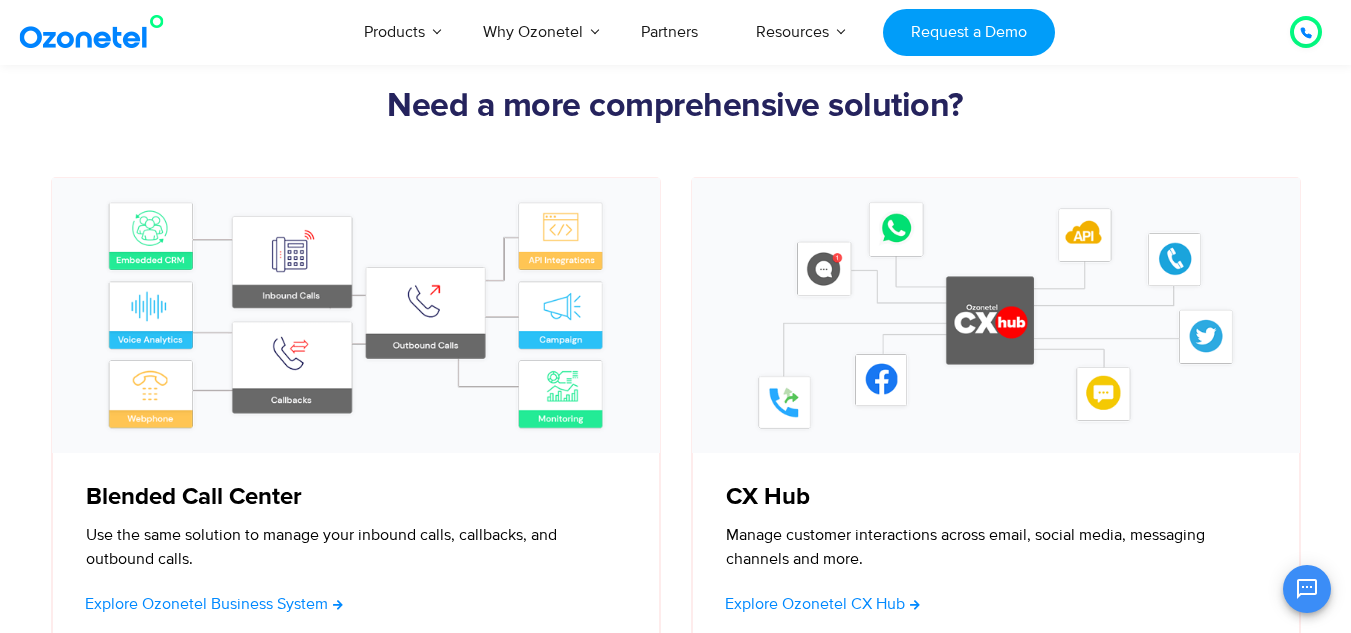 scroll, scrollTop: 1044, scrollLeft: 0, axis: vertical 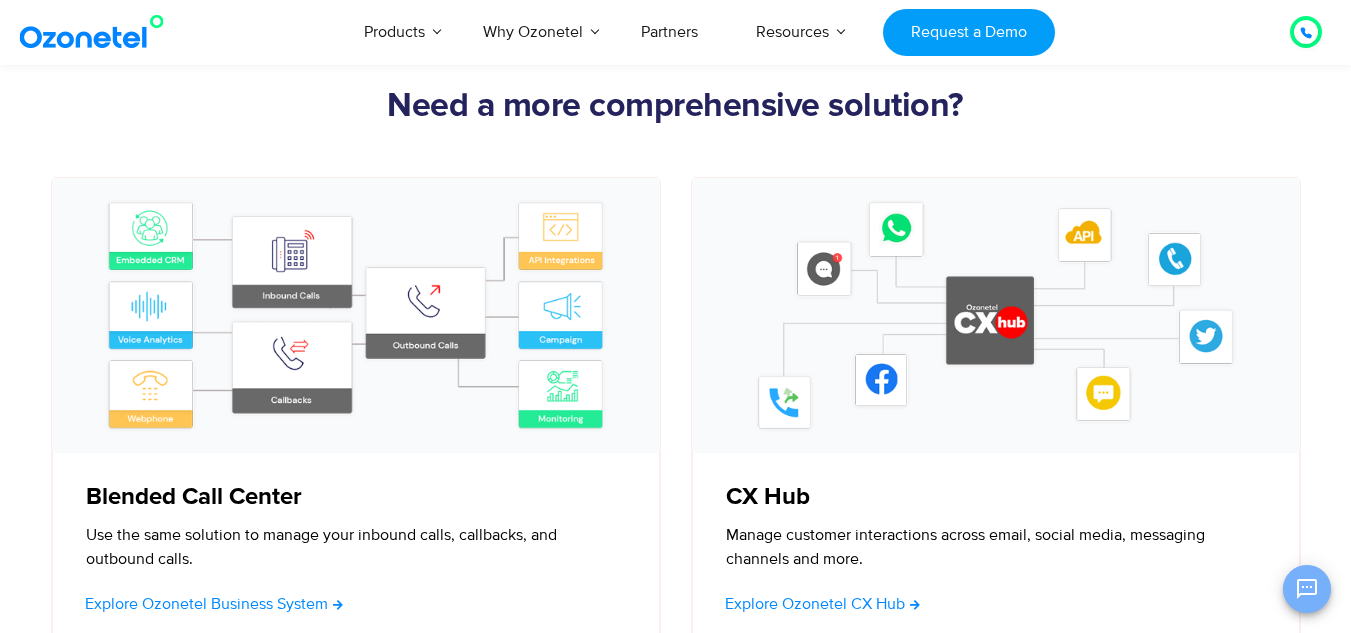 click 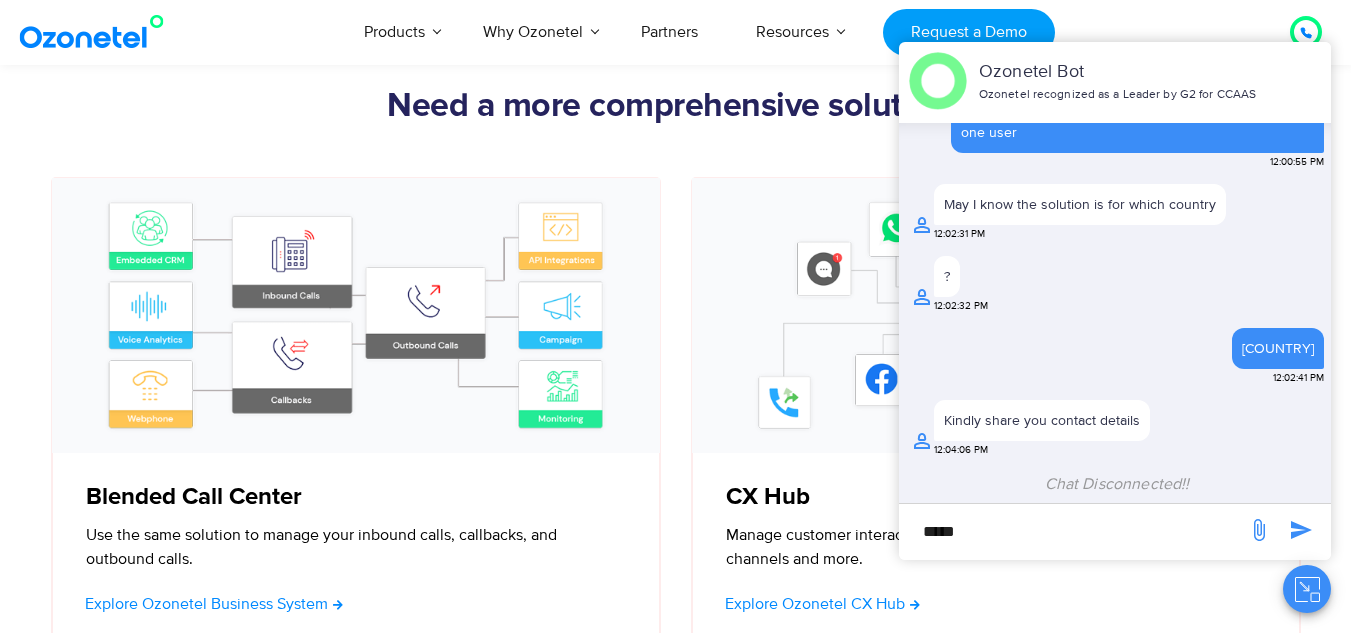 click on "*****" at bounding box center (1073, 531) 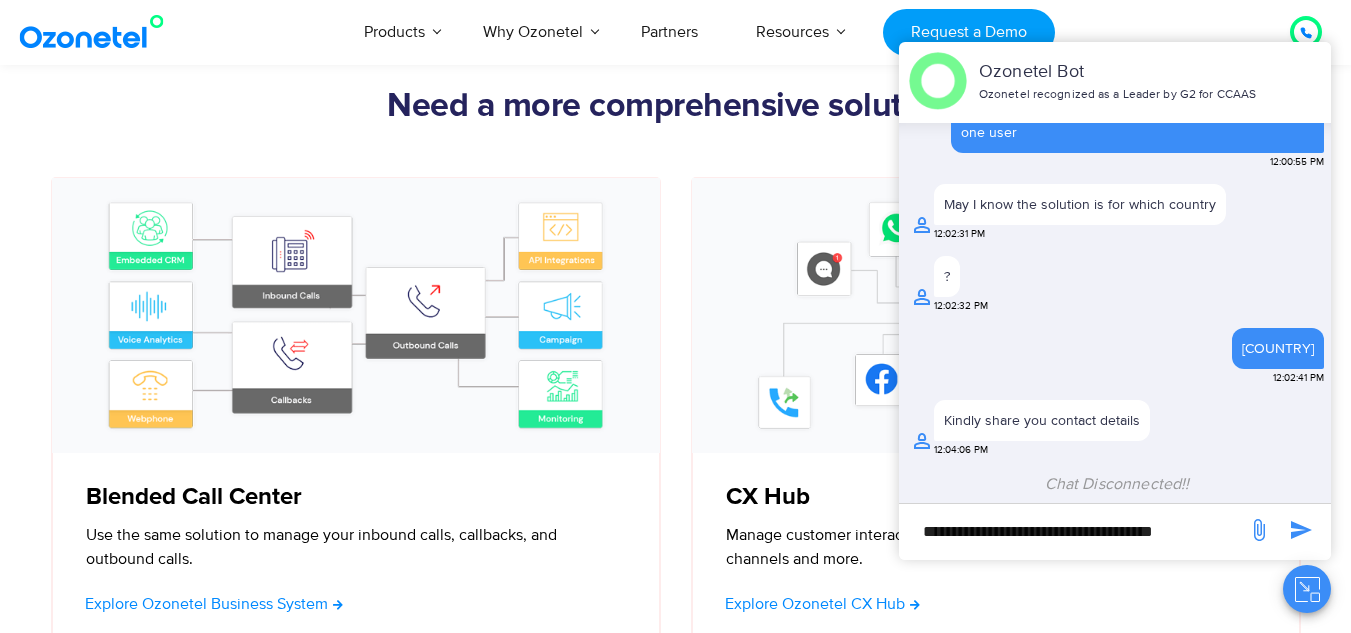 type on "**********" 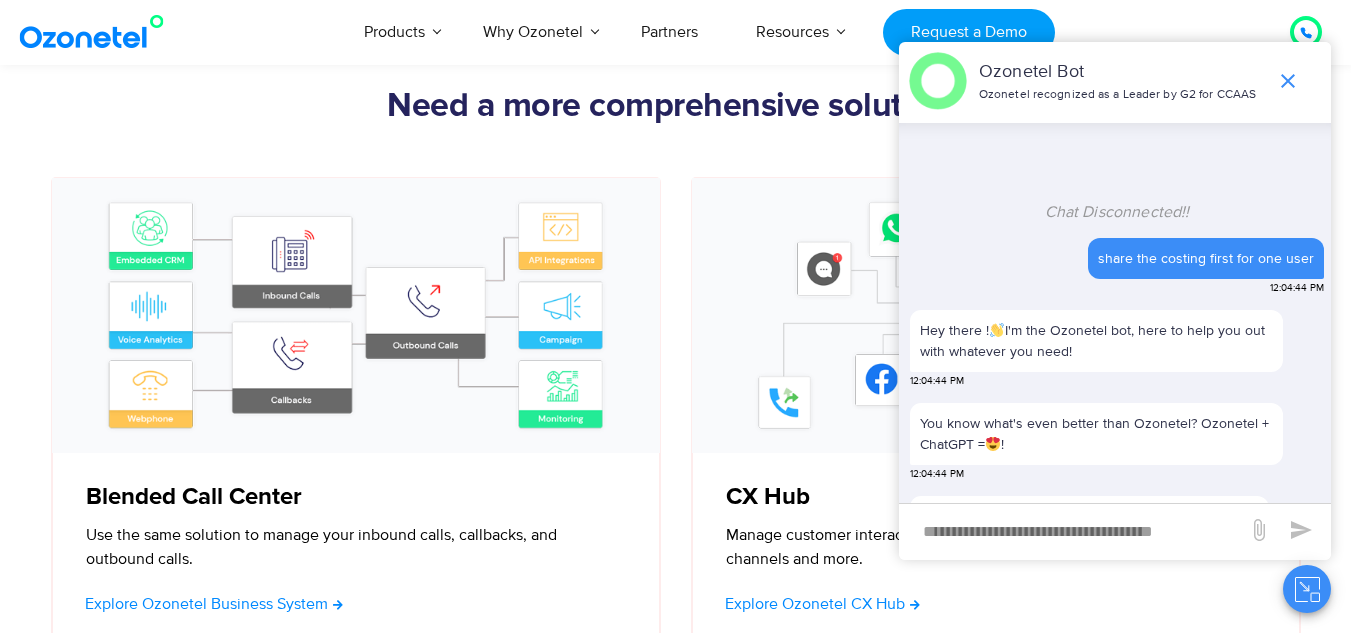 scroll, scrollTop: 1392, scrollLeft: 0, axis: vertical 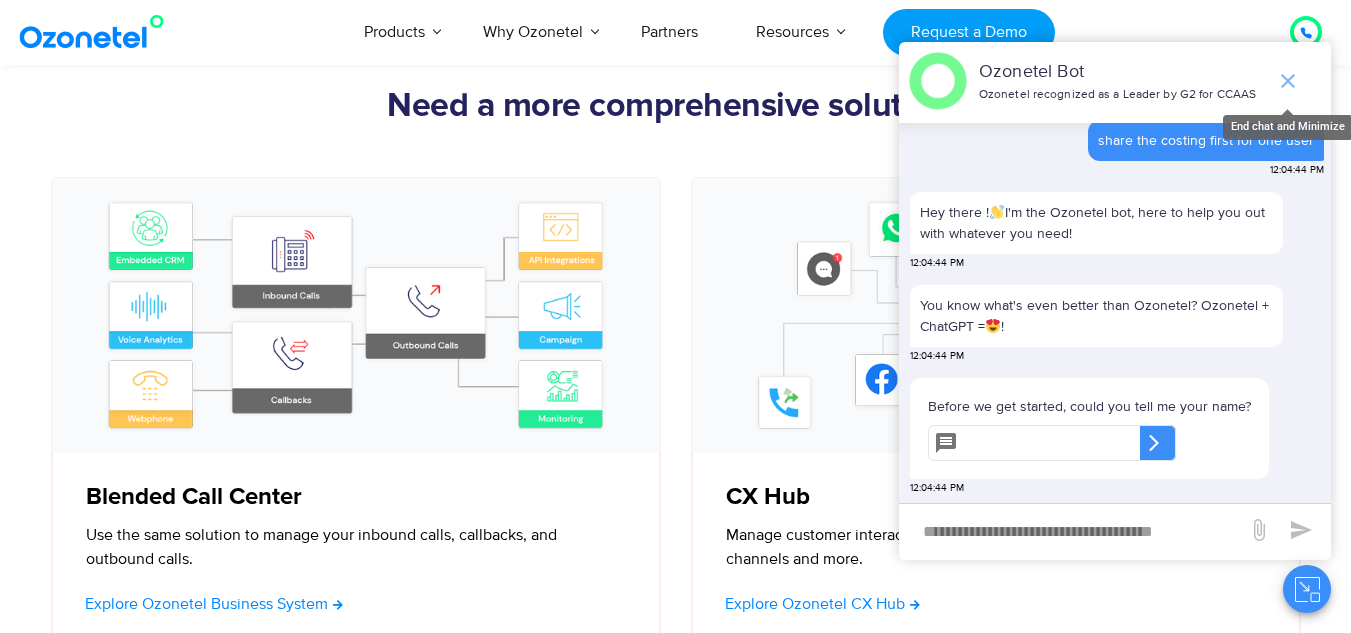 click 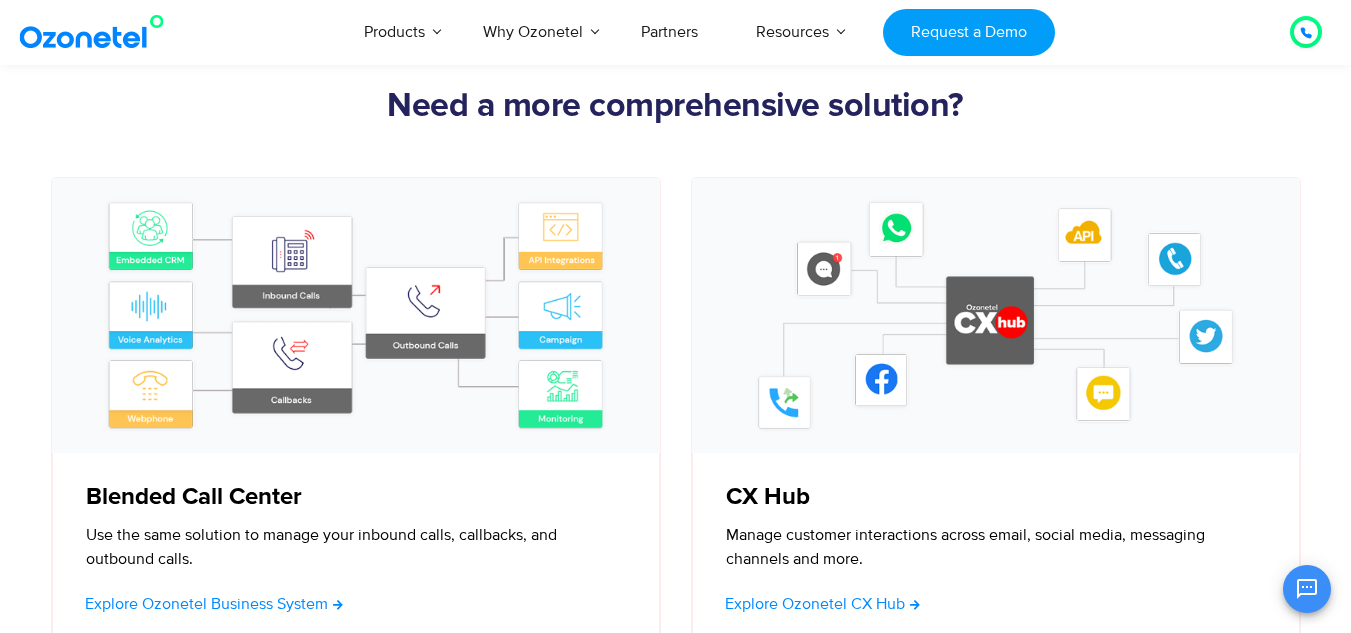 scroll, scrollTop: 1430, scrollLeft: 0, axis: vertical 